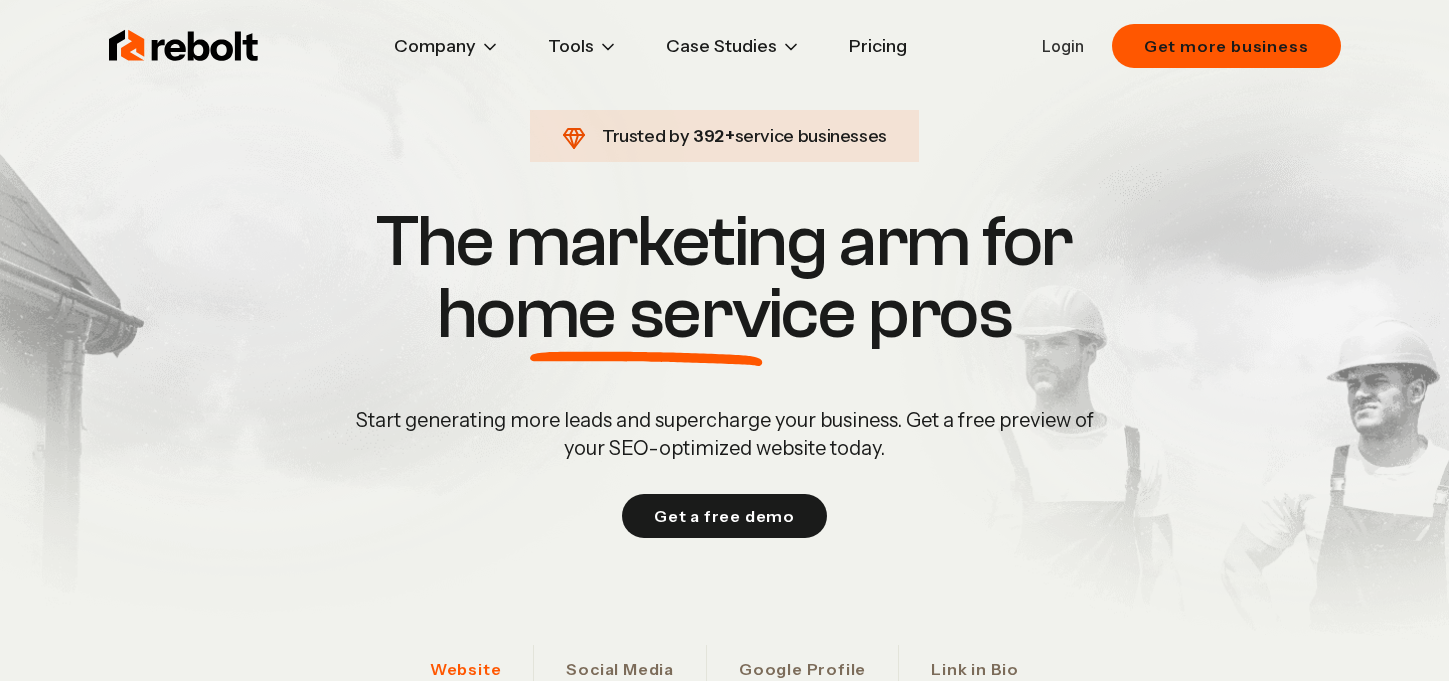 scroll, scrollTop: 0, scrollLeft: 0, axis: both 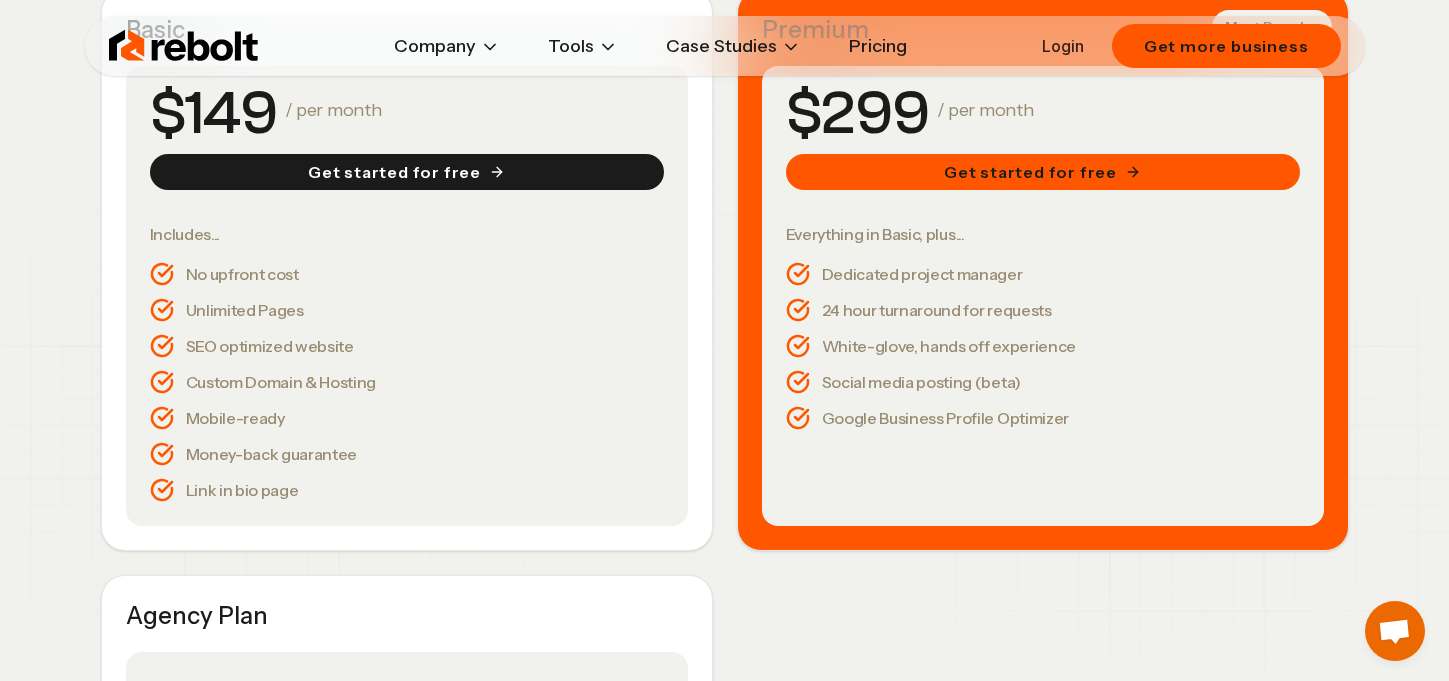 click on "Unlimited Pages" at bounding box center [407, 310] 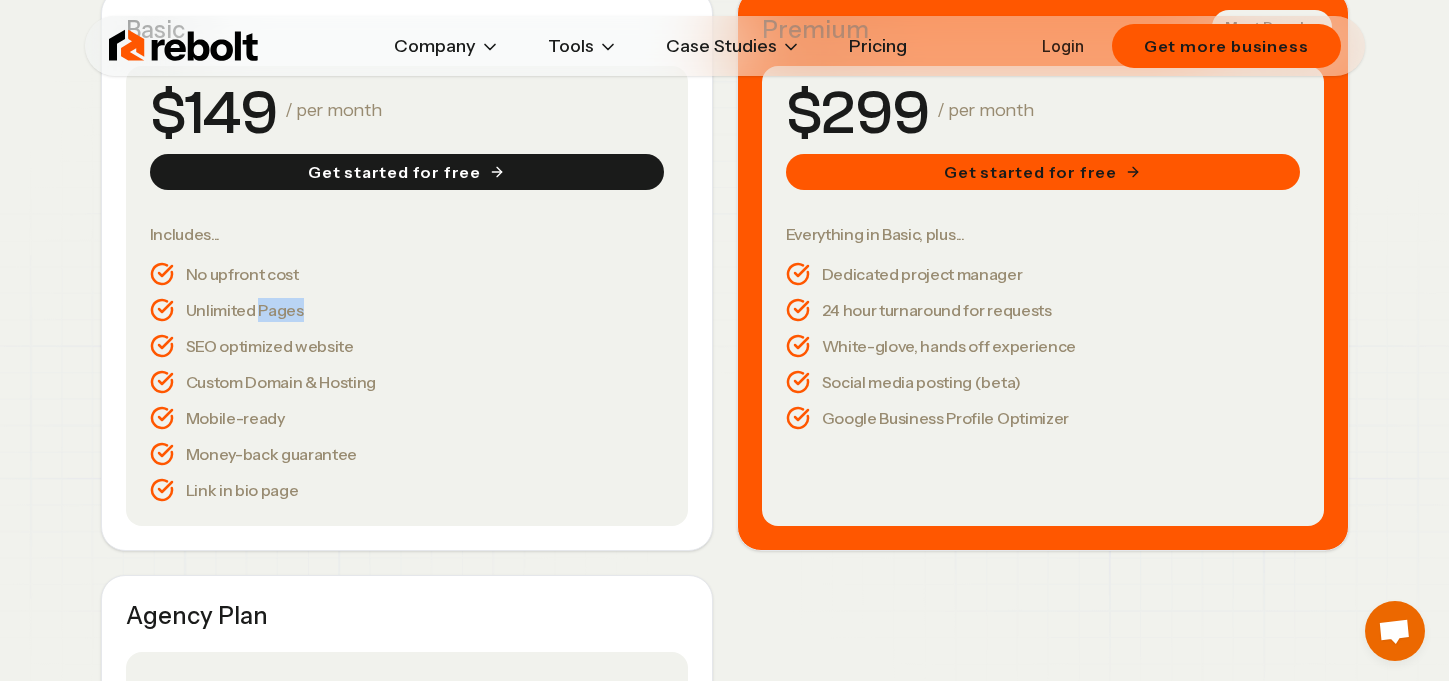 click on "Unlimited Pages" at bounding box center [407, 310] 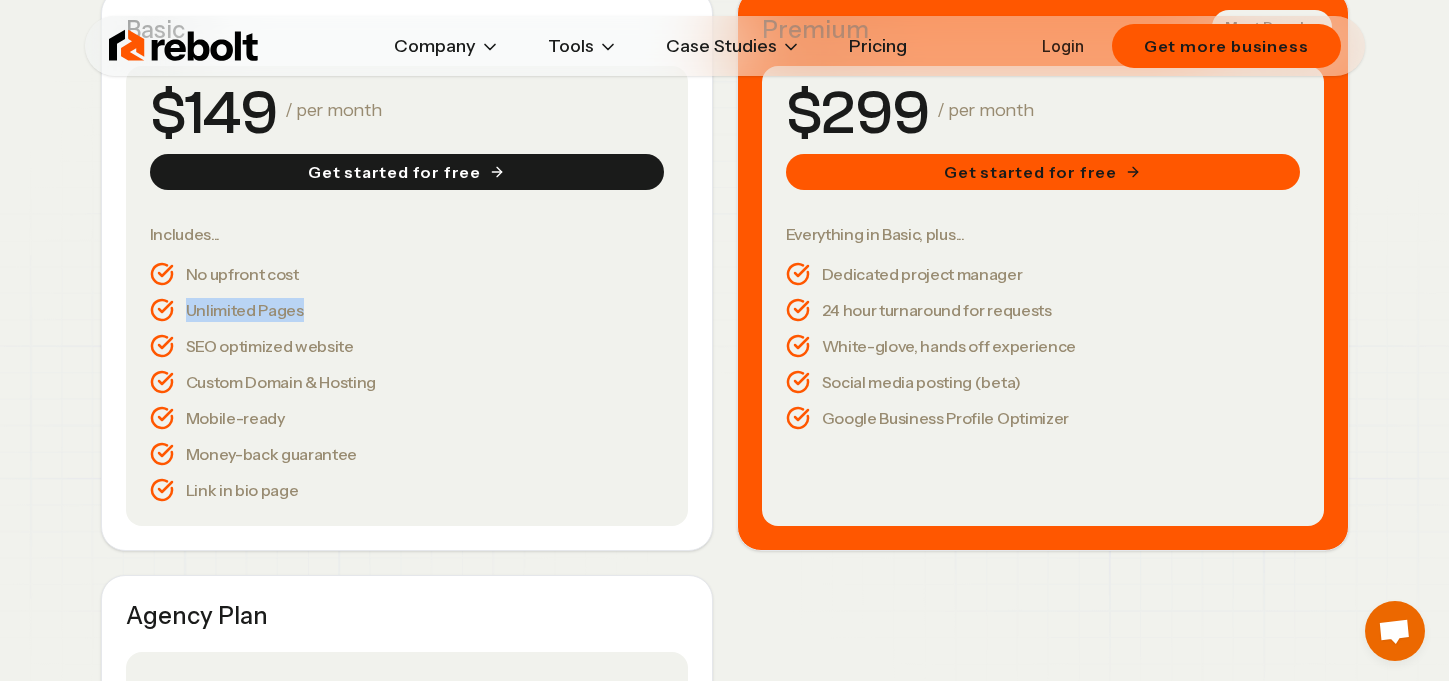 click on "Unlimited Pages" at bounding box center (407, 310) 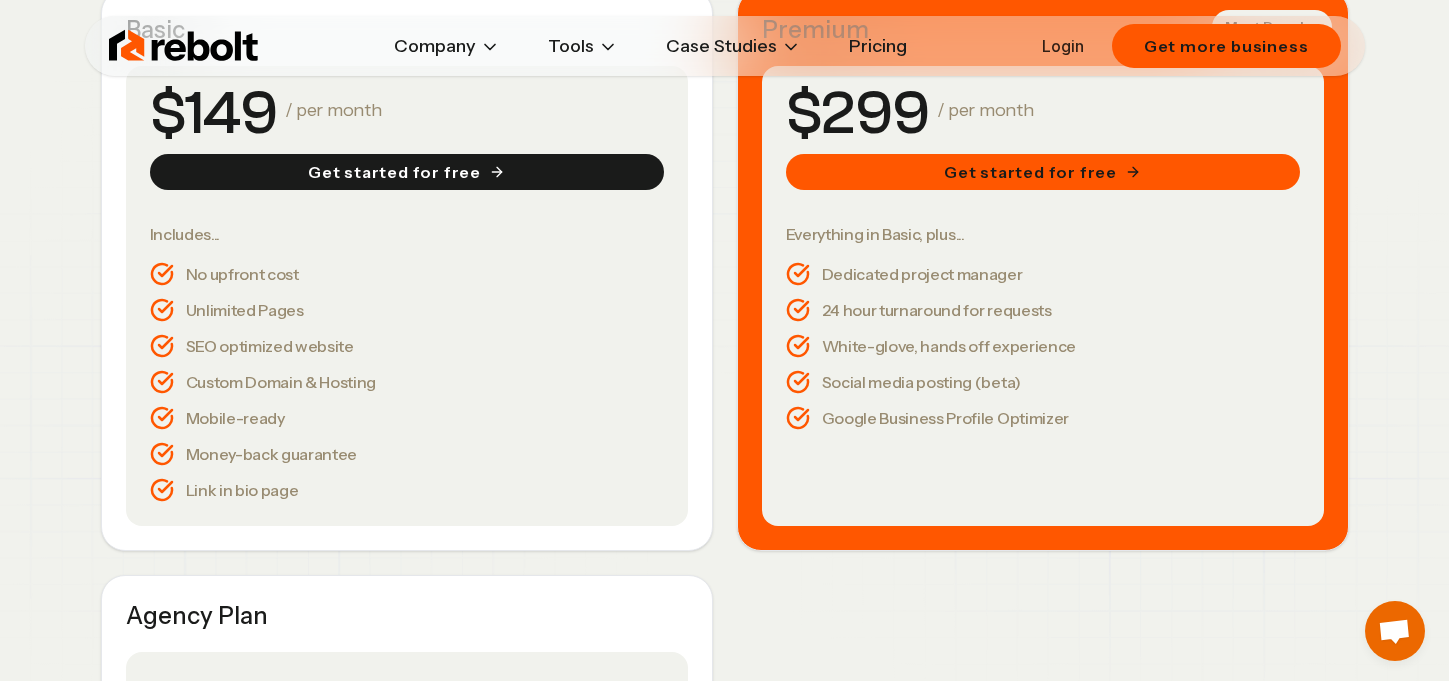 click on "SEO optimized website" at bounding box center (407, 346) 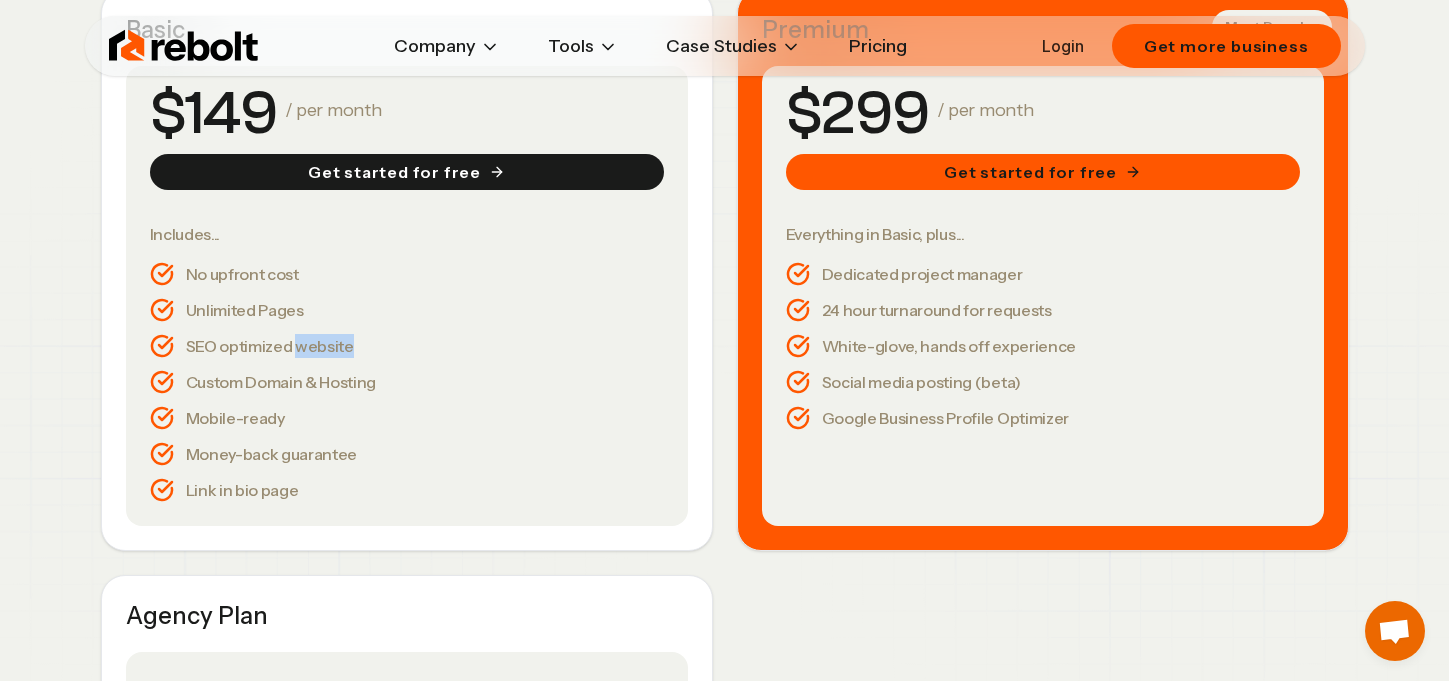 click on "SEO optimized website" at bounding box center (407, 346) 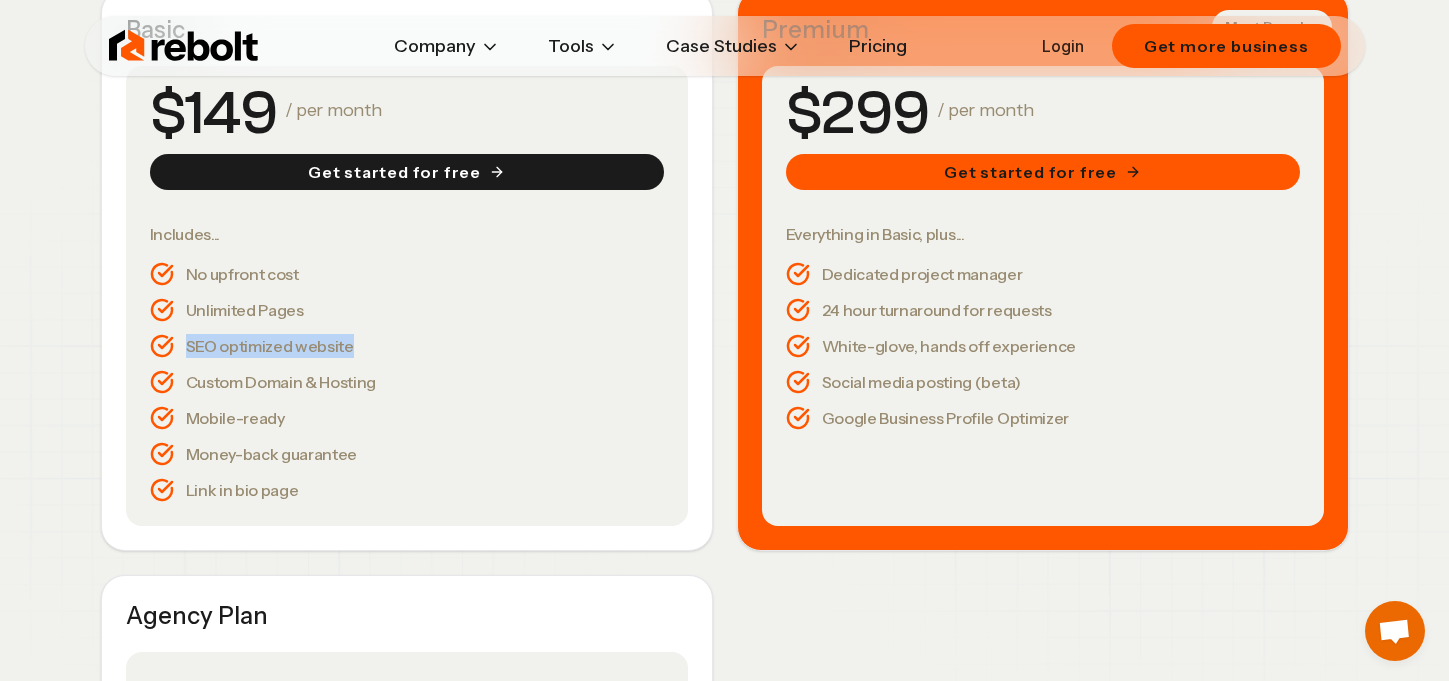 click on "SEO optimized website" at bounding box center (407, 346) 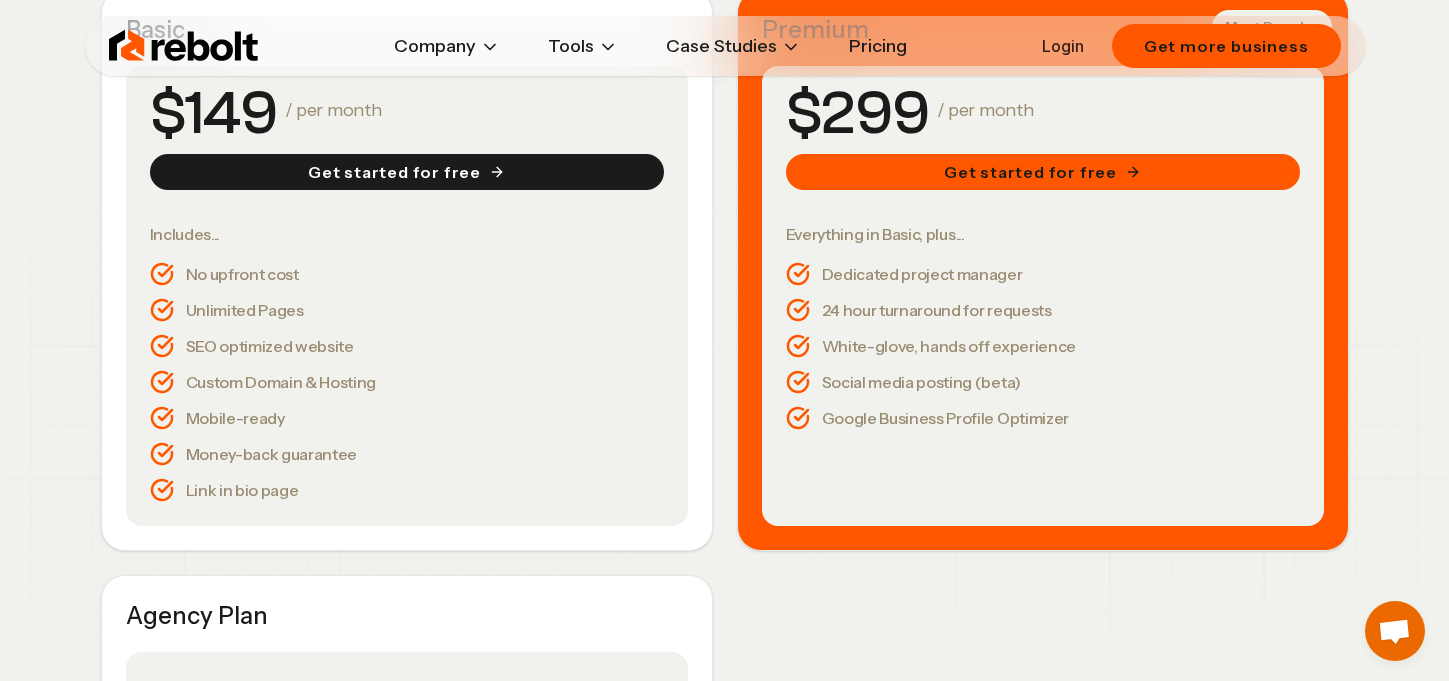 click on "Custom Domain & Hosting" at bounding box center [407, 382] 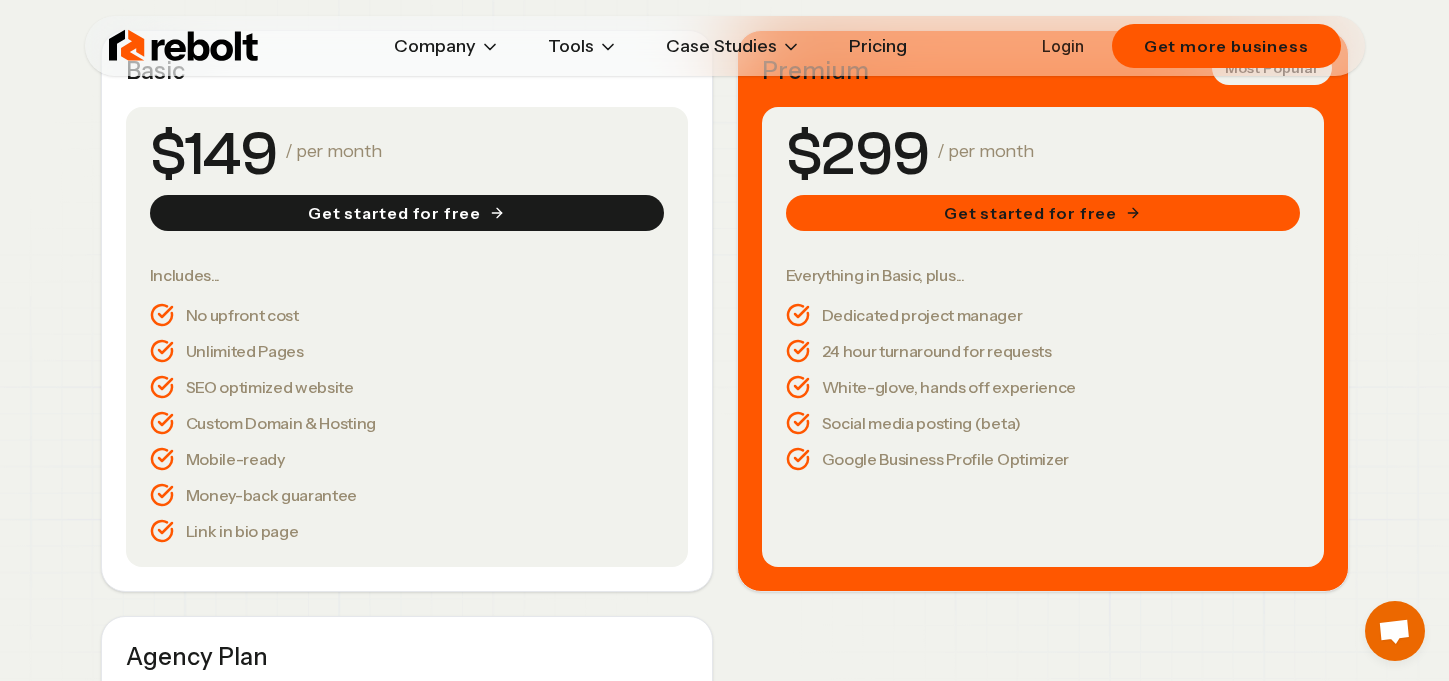 click on "24 hour turnaround for requests" at bounding box center [1043, 351] 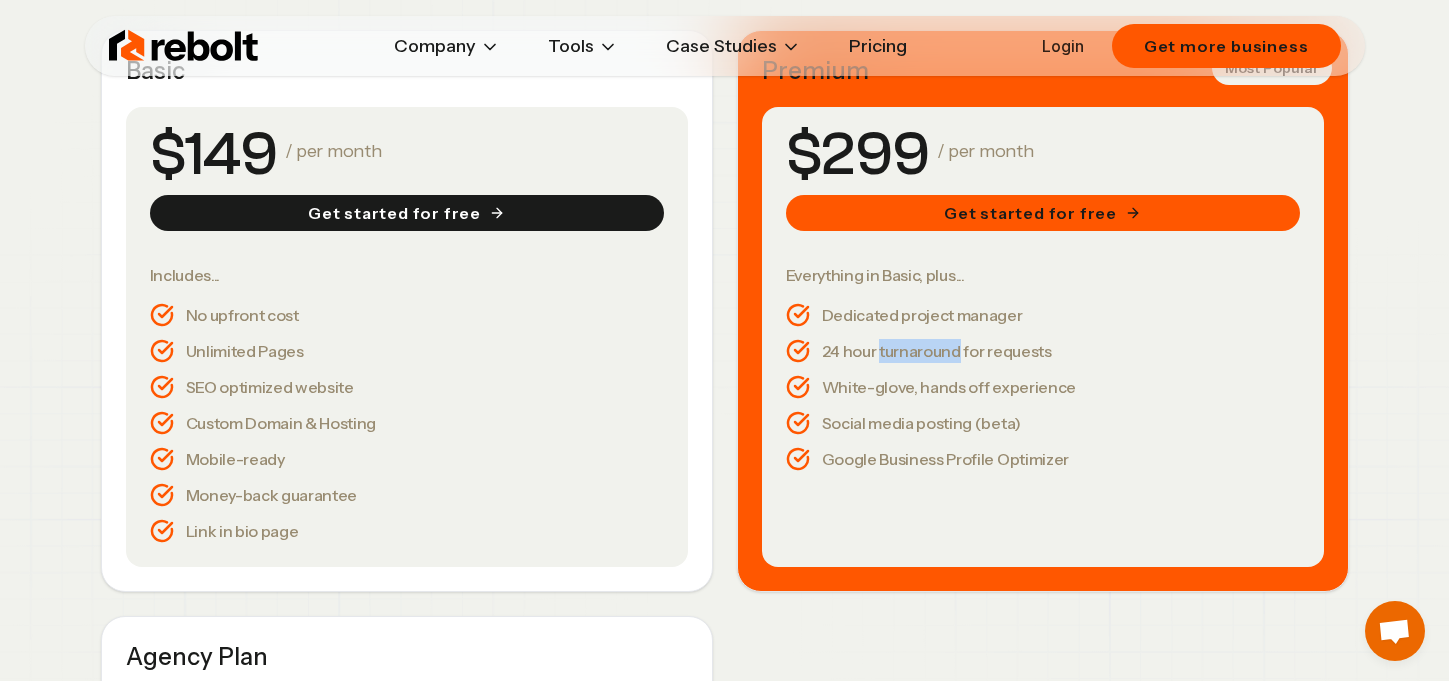 click on "24 hour turnaround for requests" at bounding box center (1043, 351) 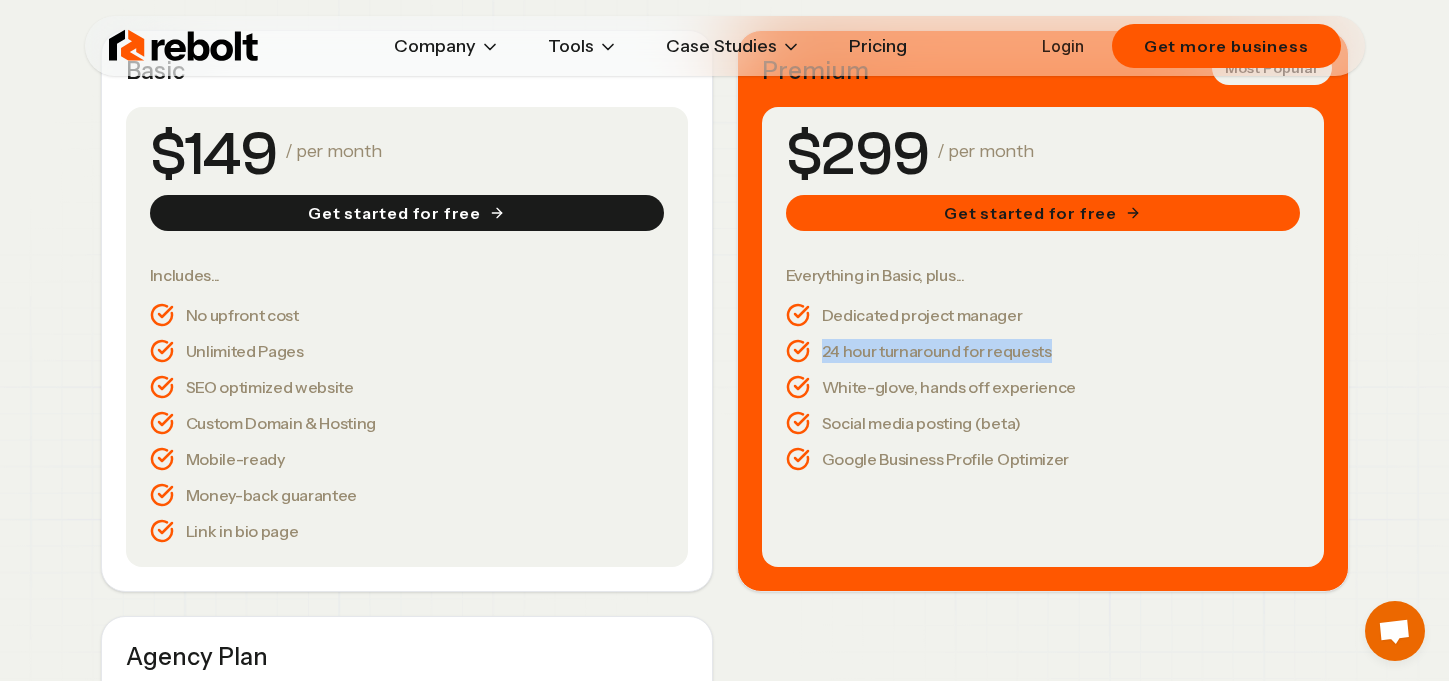 click on "24 hour turnaround for requests" at bounding box center (1043, 351) 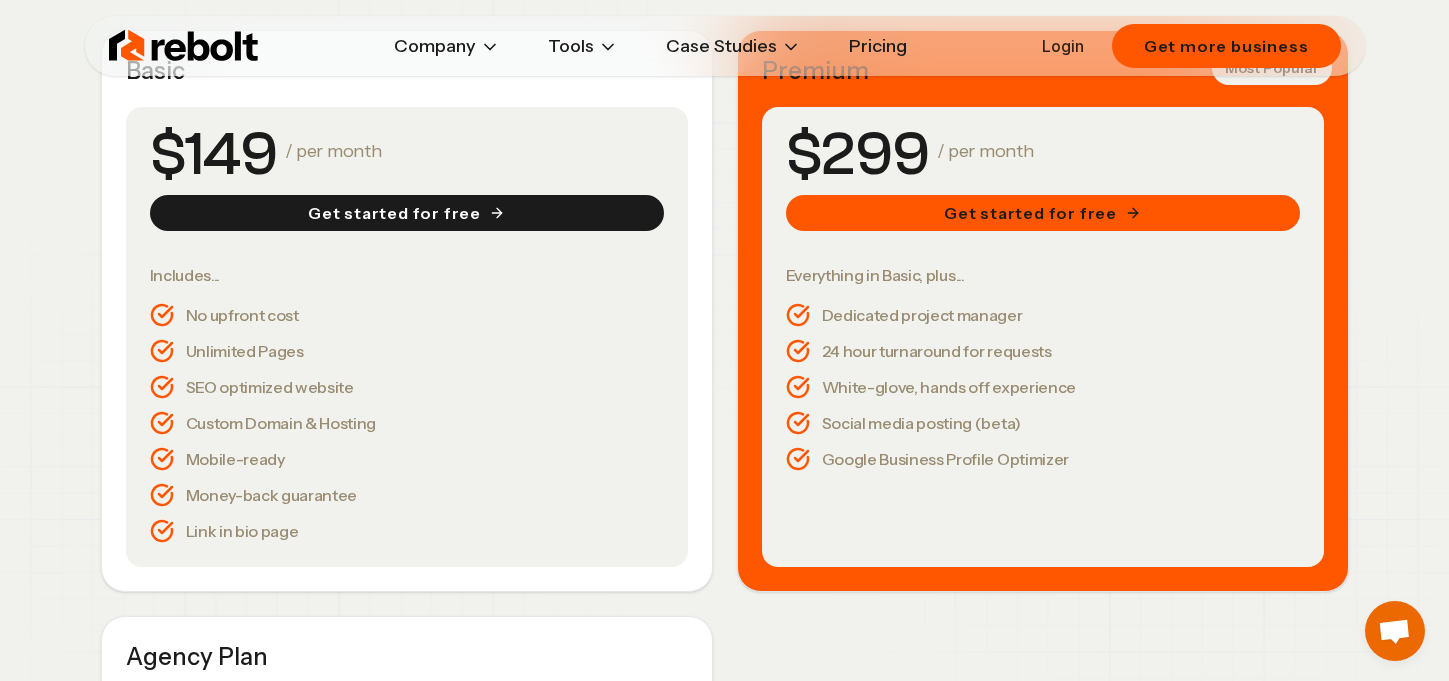 click on "White-glove, hands off experience" at bounding box center [1043, 387] 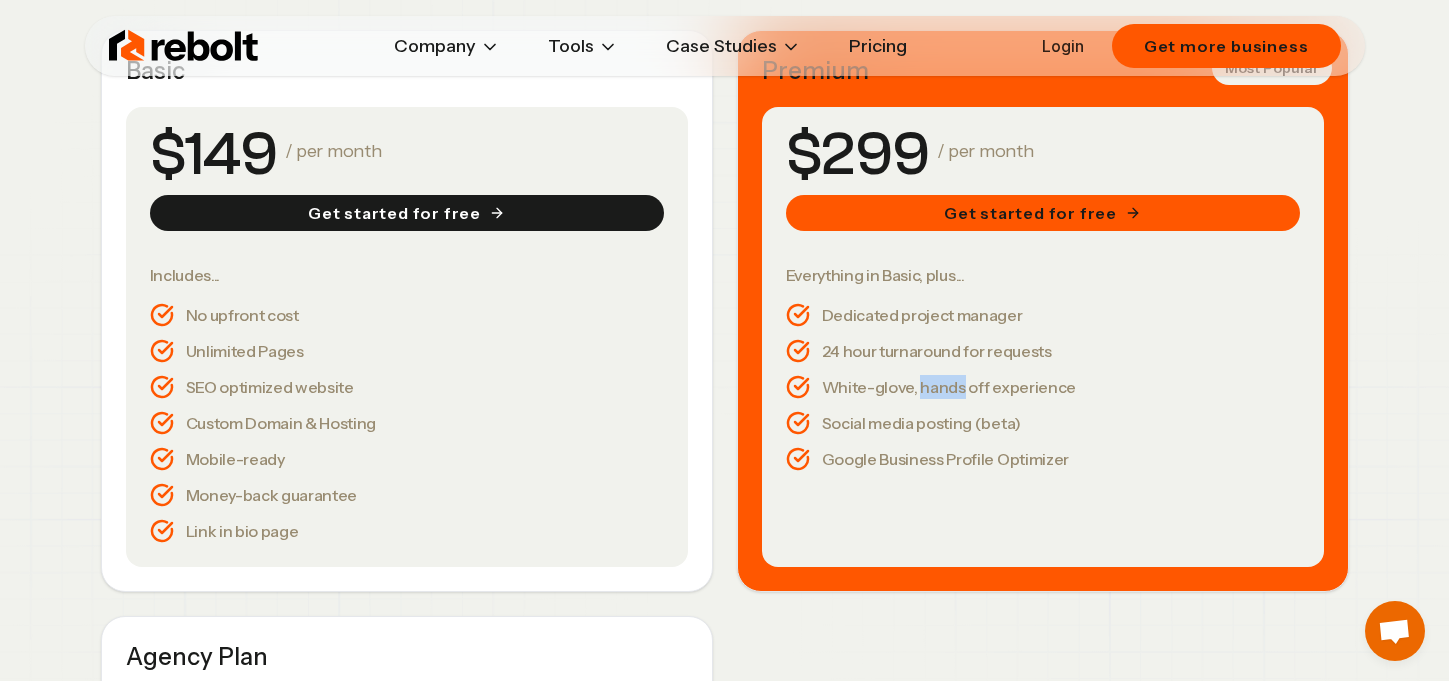 click on "White-glove, hands off experience" at bounding box center (1043, 387) 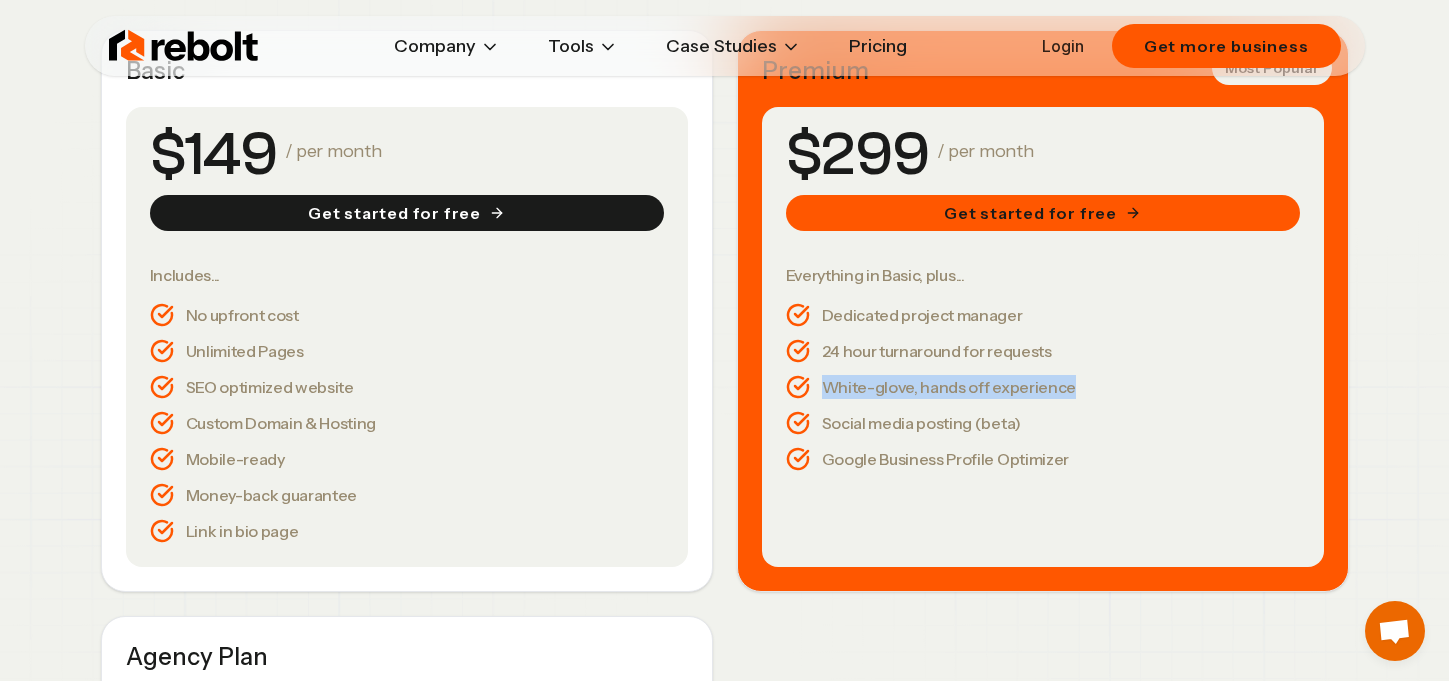 click on "White-glove, hands off experience" at bounding box center (1043, 387) 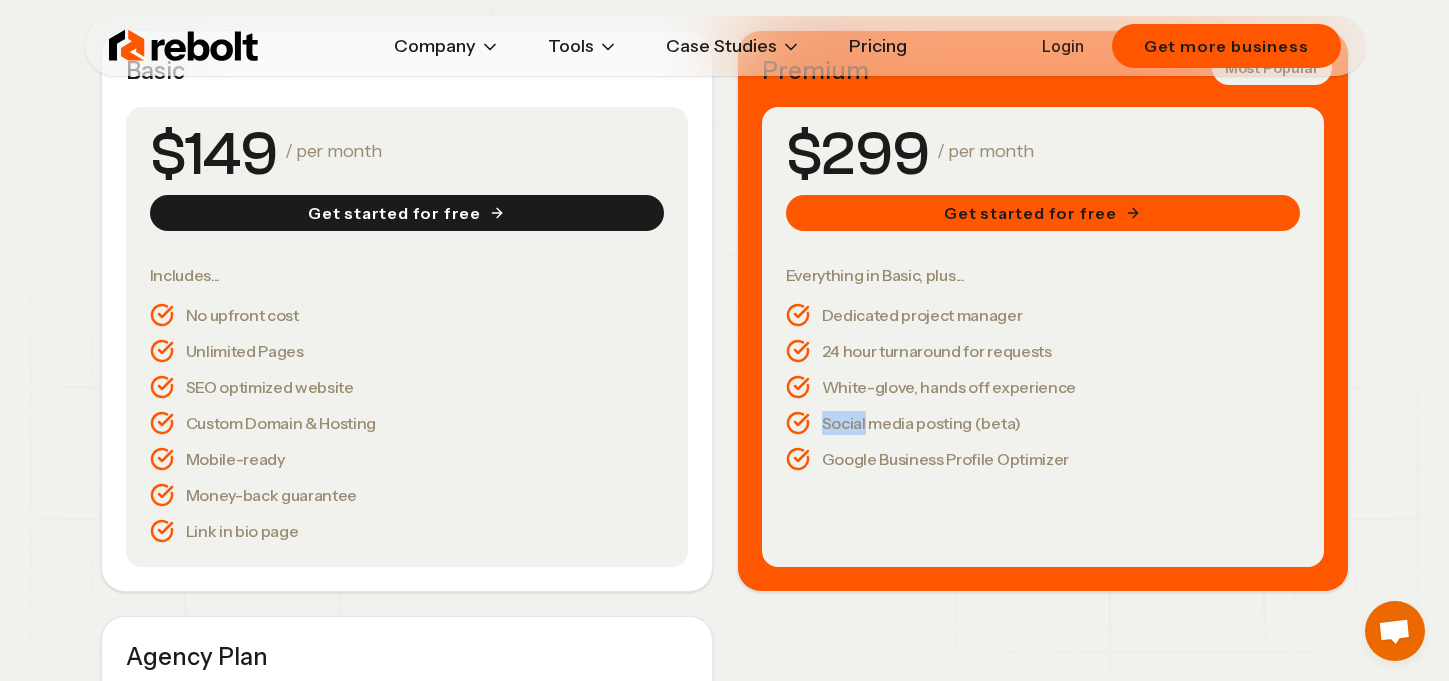 click on "Social media posting (beta)" at bounding box center [1043, 423] 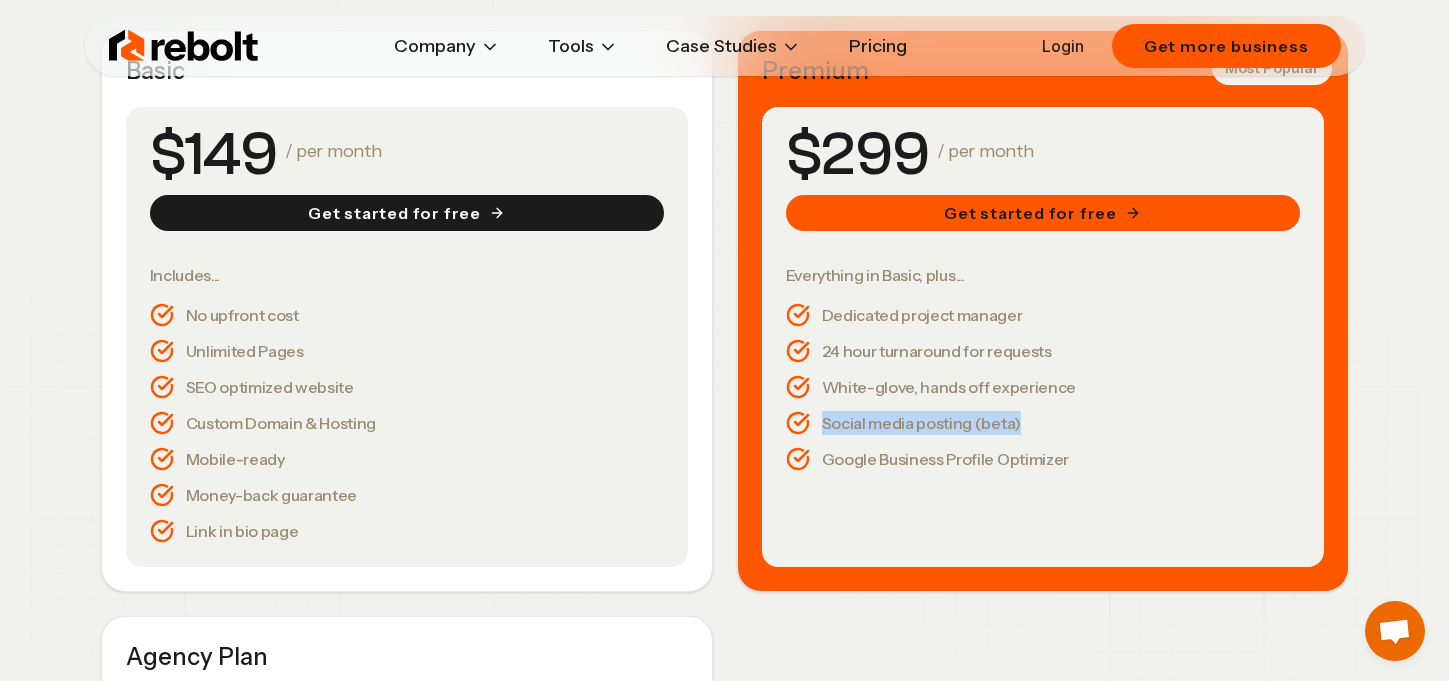 click on "Social media posting (beta)" at bounding box center (1043, 423) 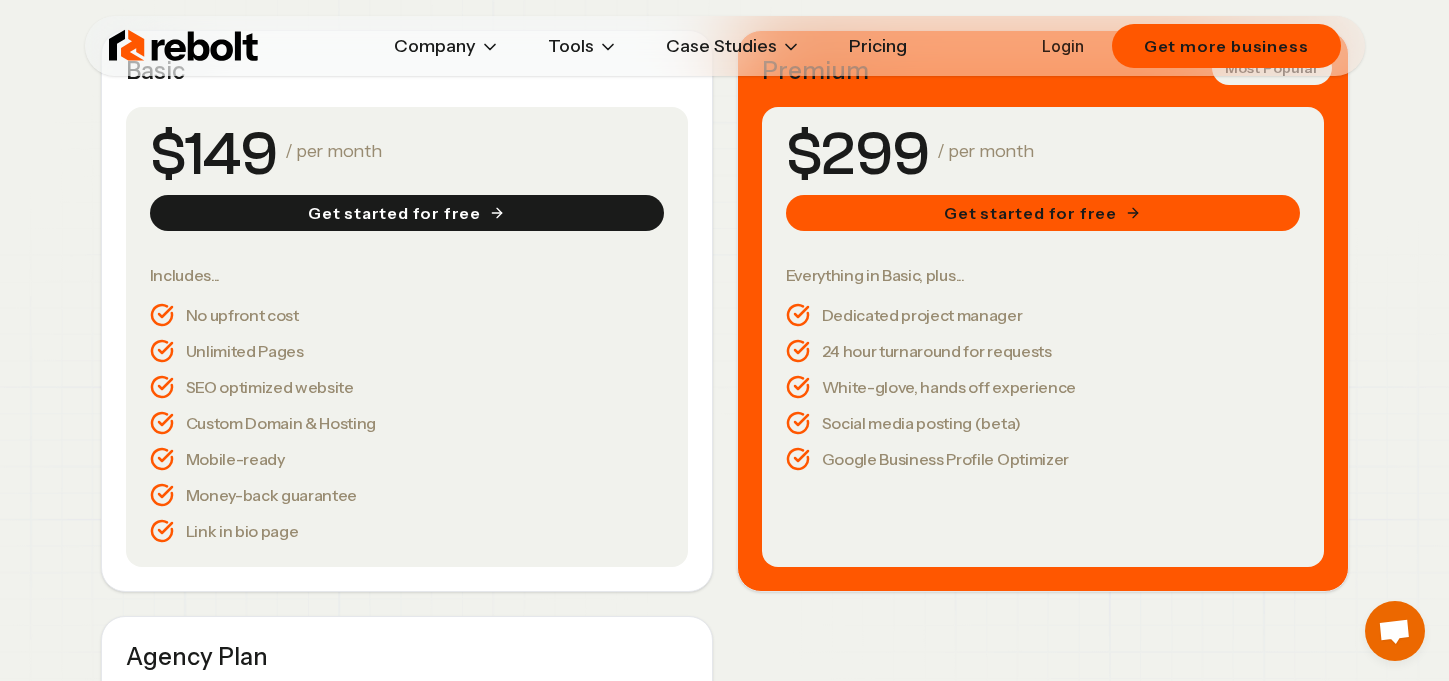 click on "Google Business Profile Optimizer" at bounding box center (1043, 459) 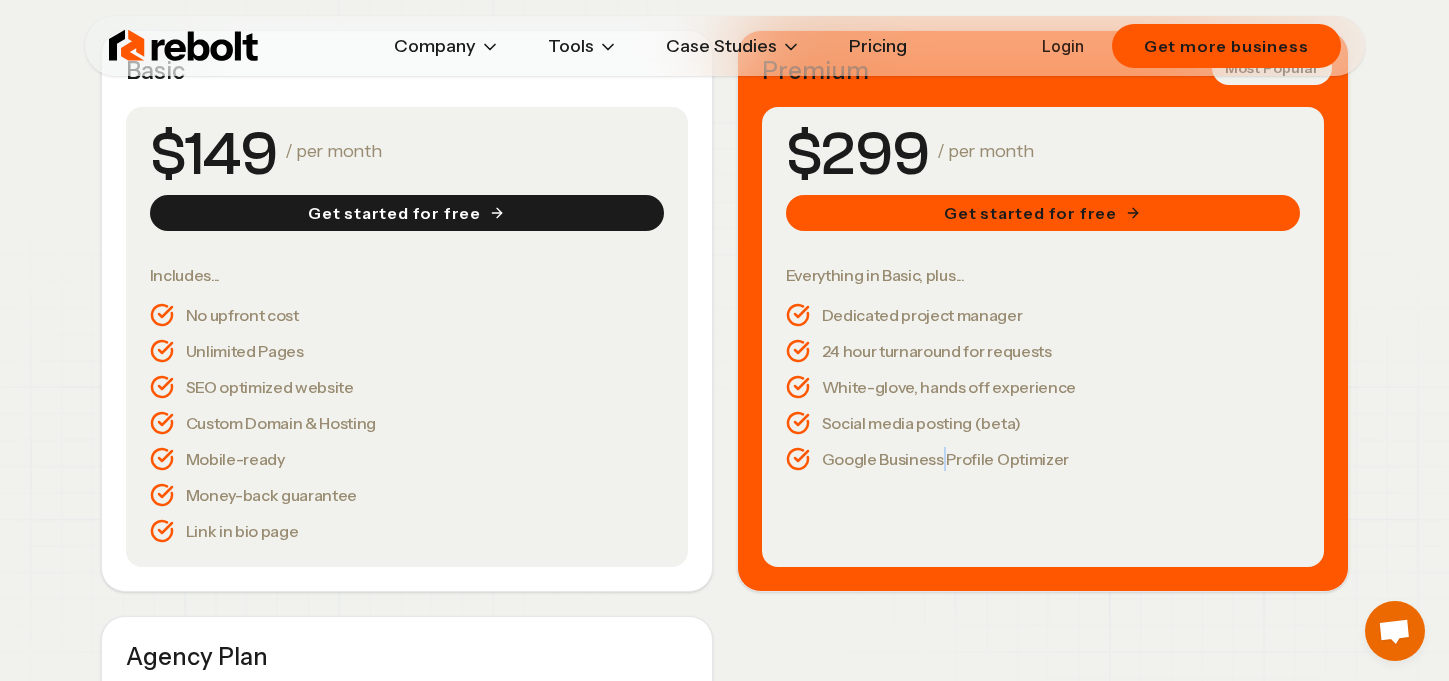 click on "Google Business Profile Optimizer" at bounding box center [1043, 459] 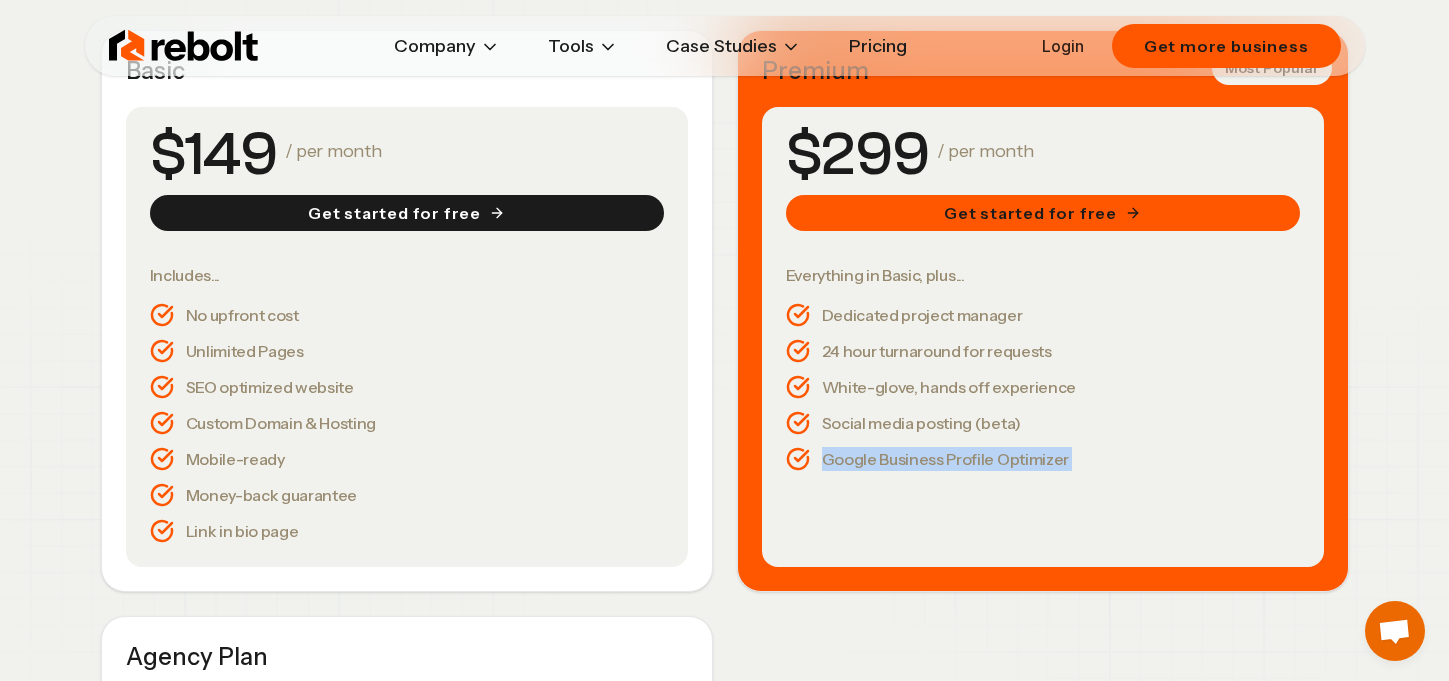 click on "Google Business Profile Optimizer" at bounding box center (1043, 459) 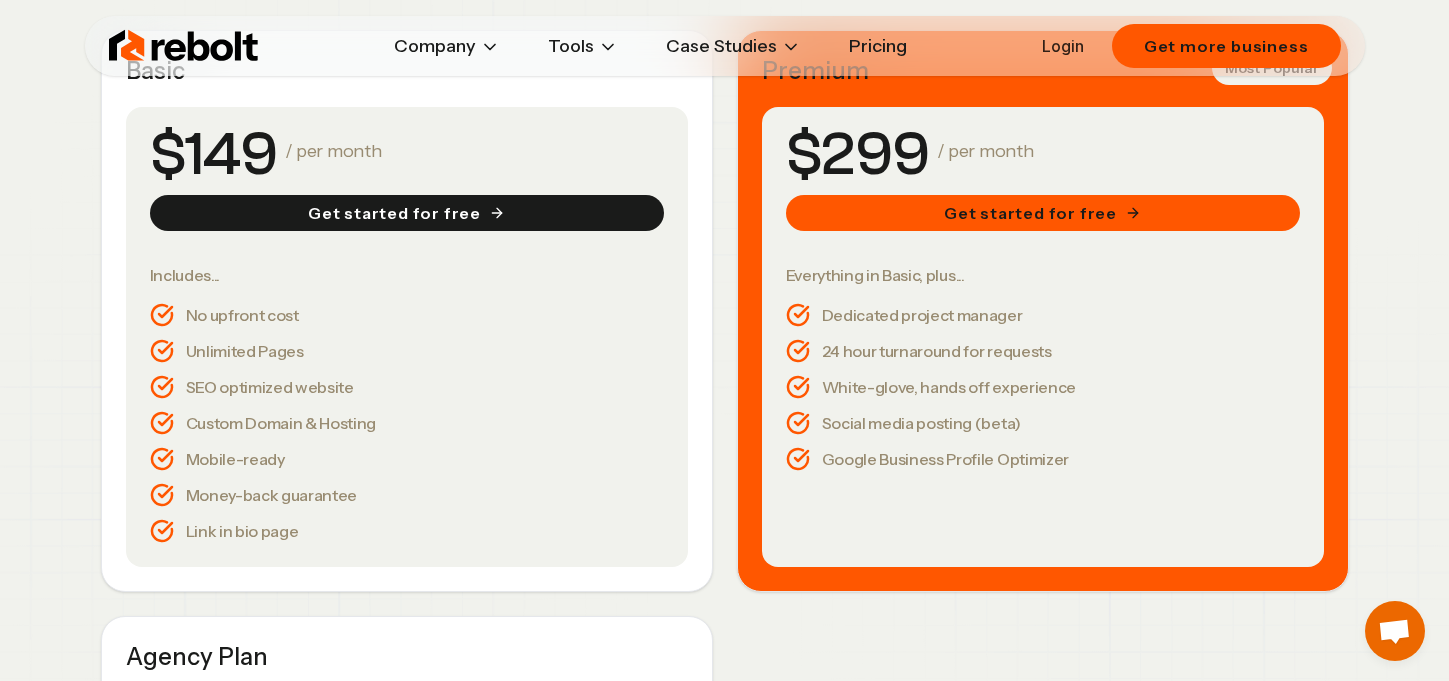 click on "Google Business Profile Optimizer" at bounding box center (1043, 459) 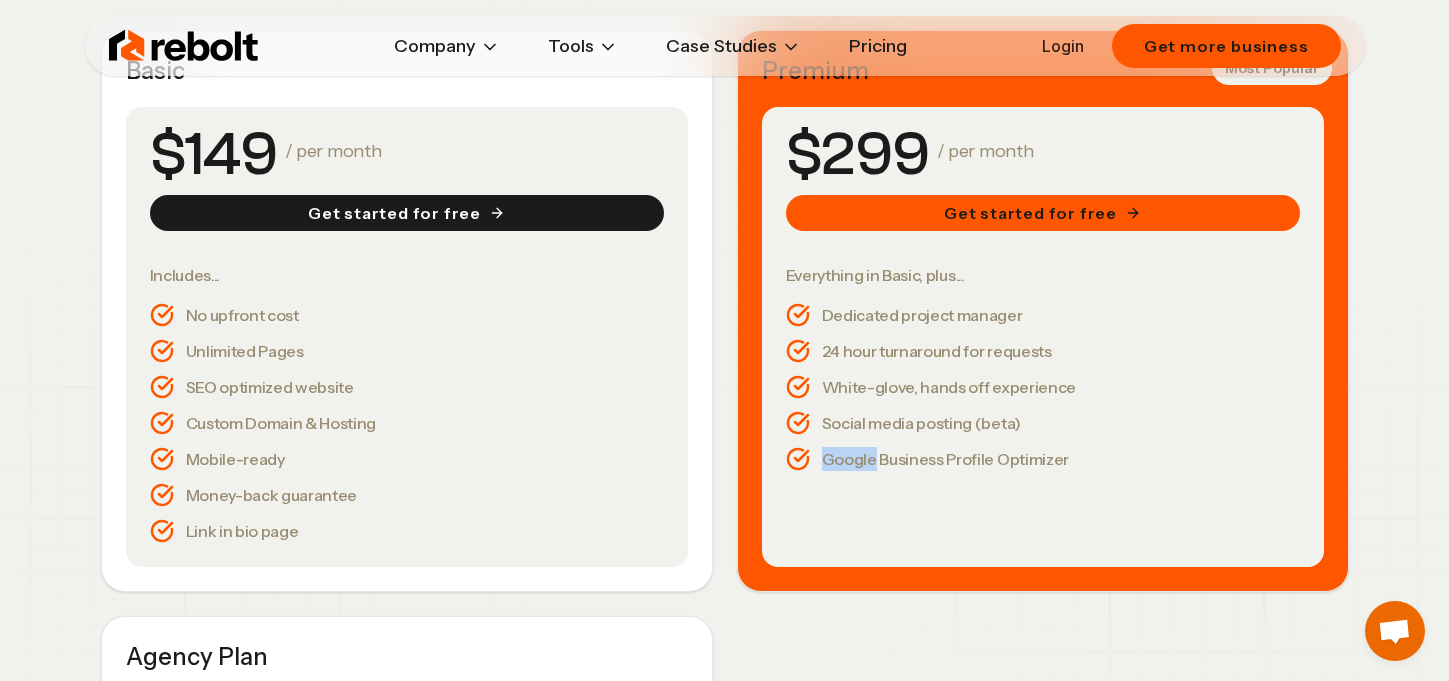 click on "Google Business Profile Optimizer" at bounding box center (1043, 459) 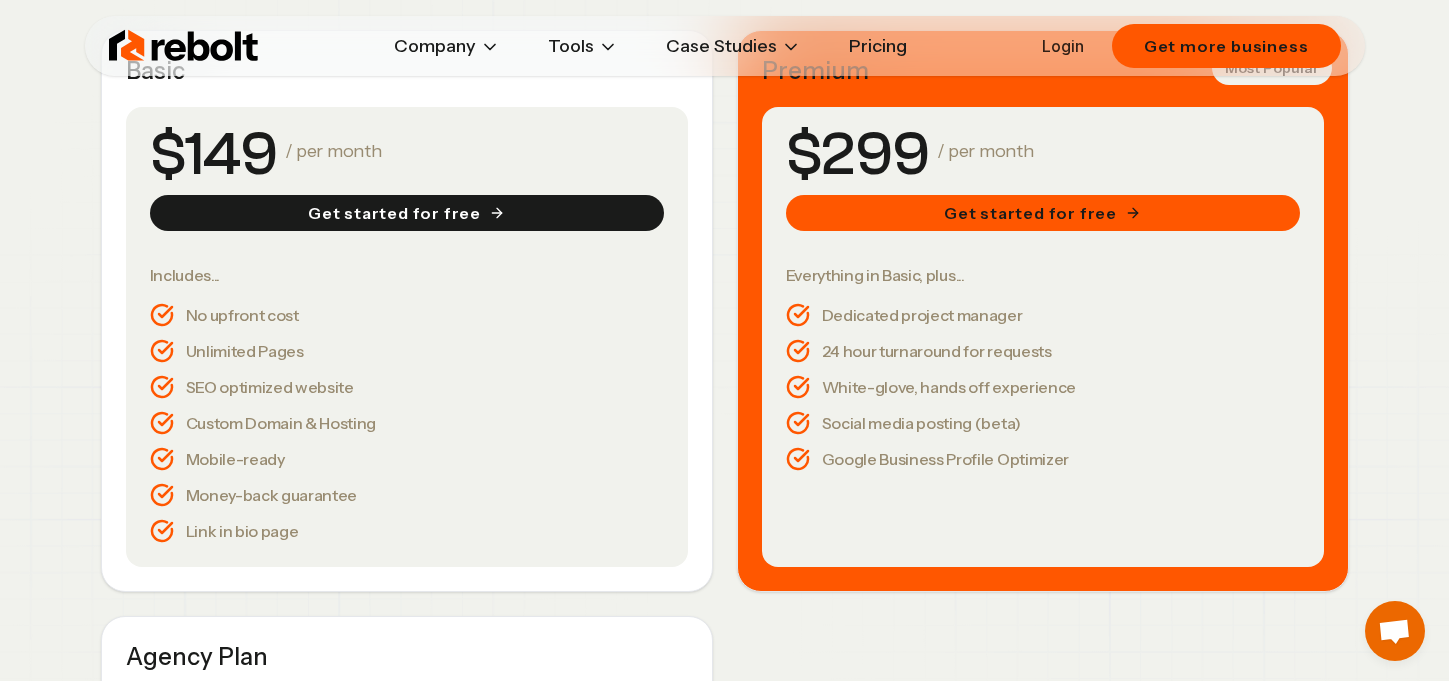 click on "Google Business Profile Optimizer" at bounding box center [1043, 459] 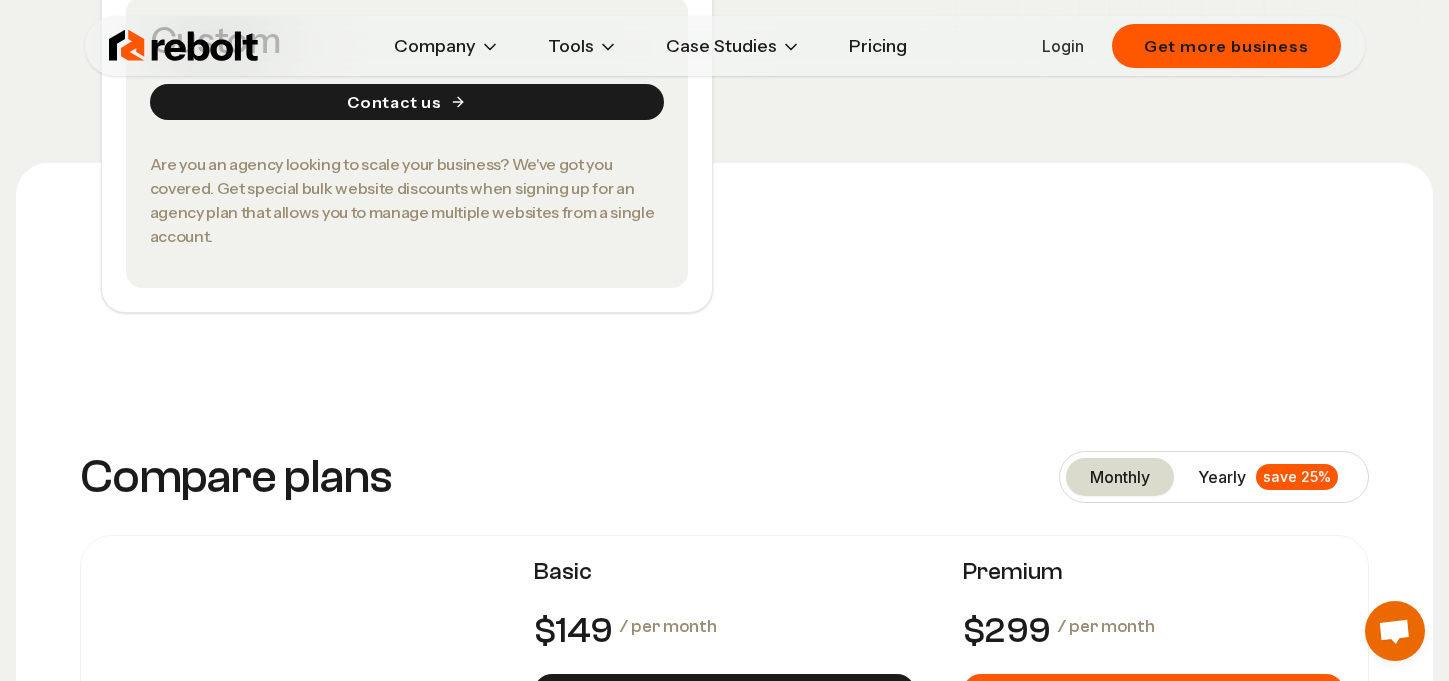 scroll, scrollTop: 1216, scrollLeft: 0, axis: vertical 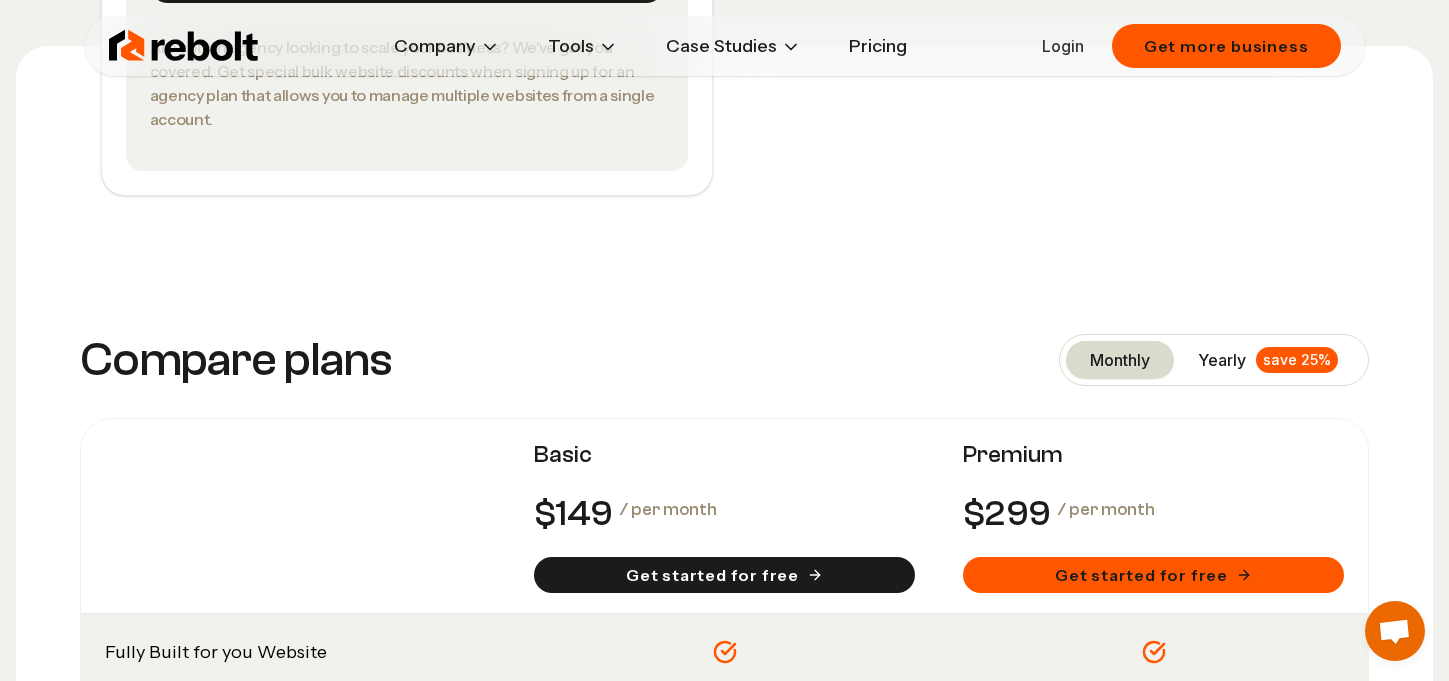 click on "0 1 2 3 4 5 6 7 8 9 0 1 2 3 4 5 6 7 8 9 0 1 2 3 4 5 6 7 8 9" at bounding box center (583, 514) 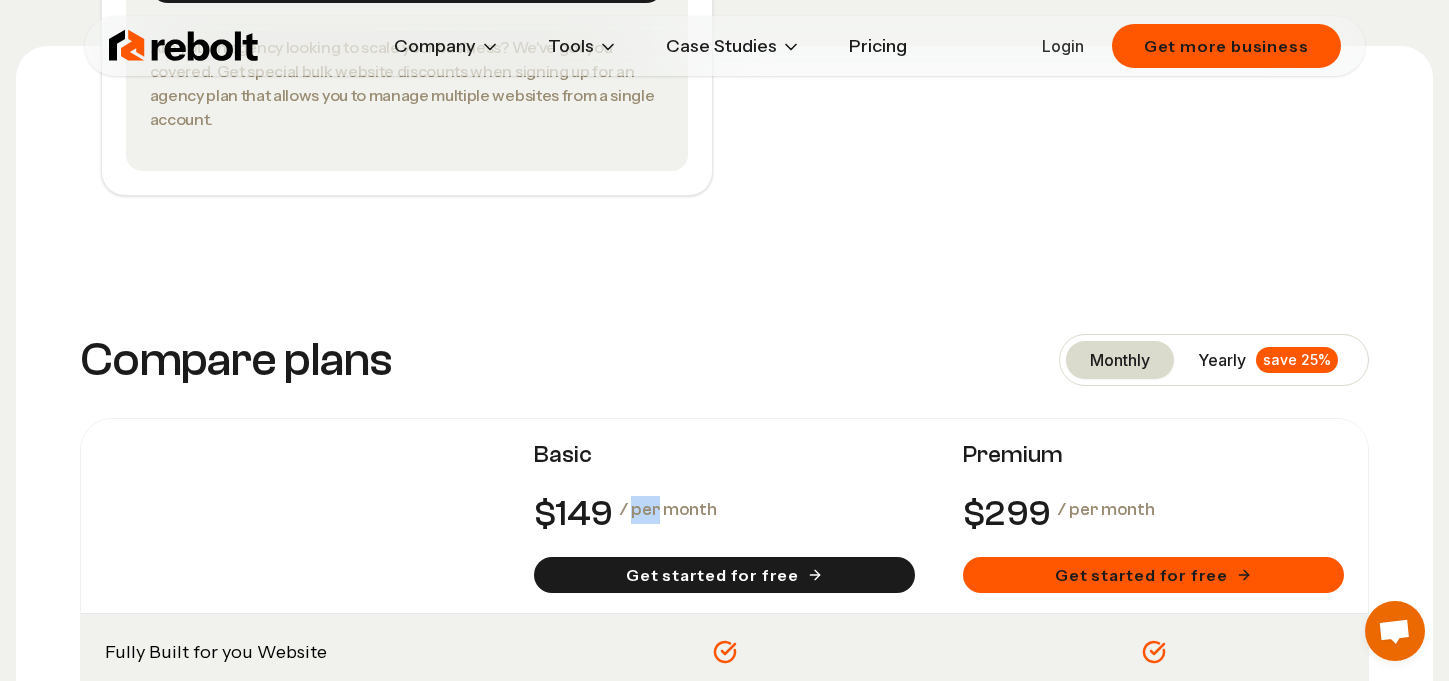 click on "/ per month" at bounding box center [668, 510] 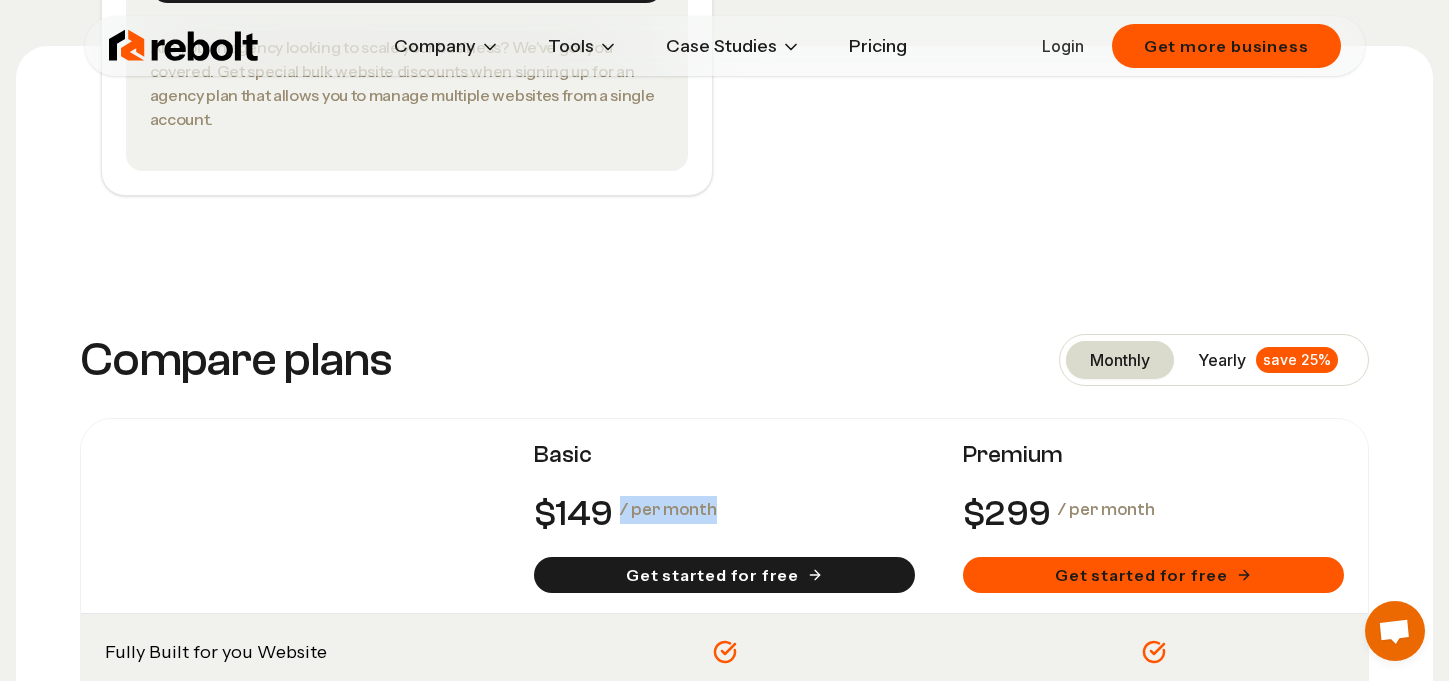 click on "/ per month" at bounding box center (668, 510) 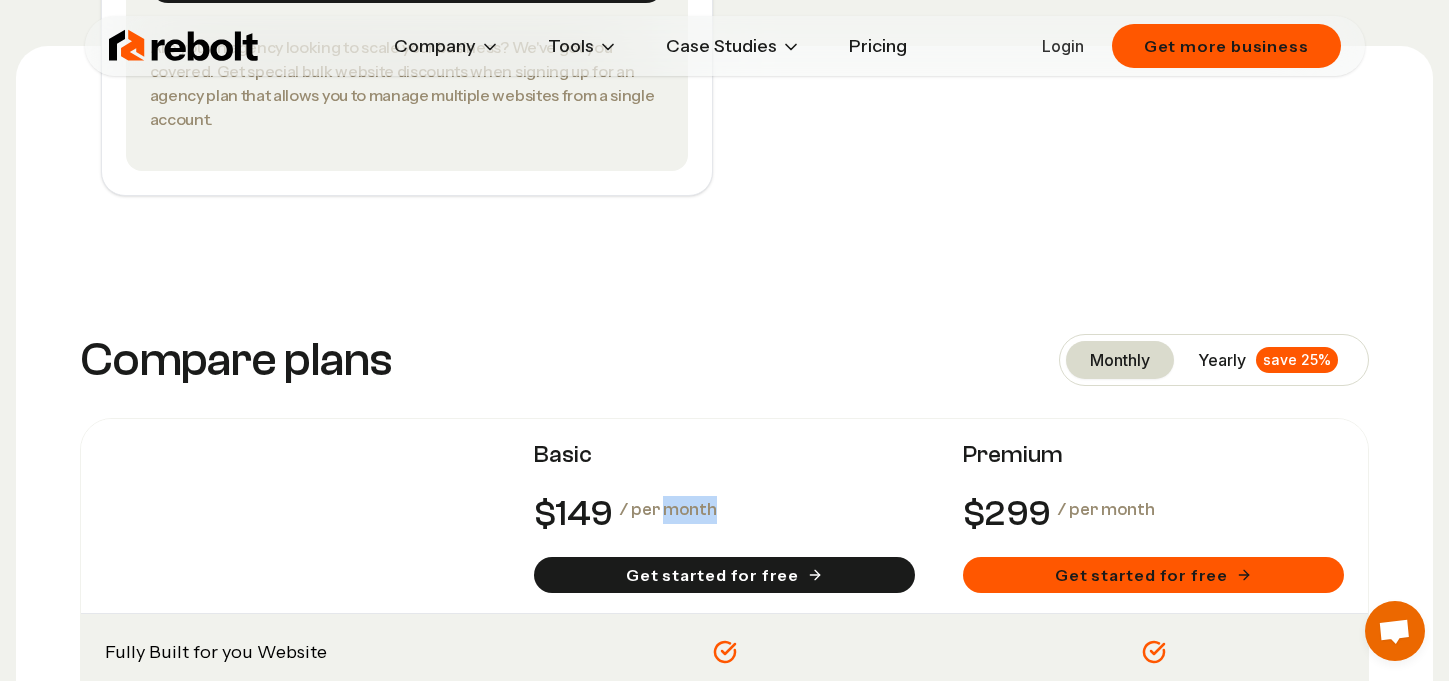 click on "/ per month" at bounding box center [668, 510] 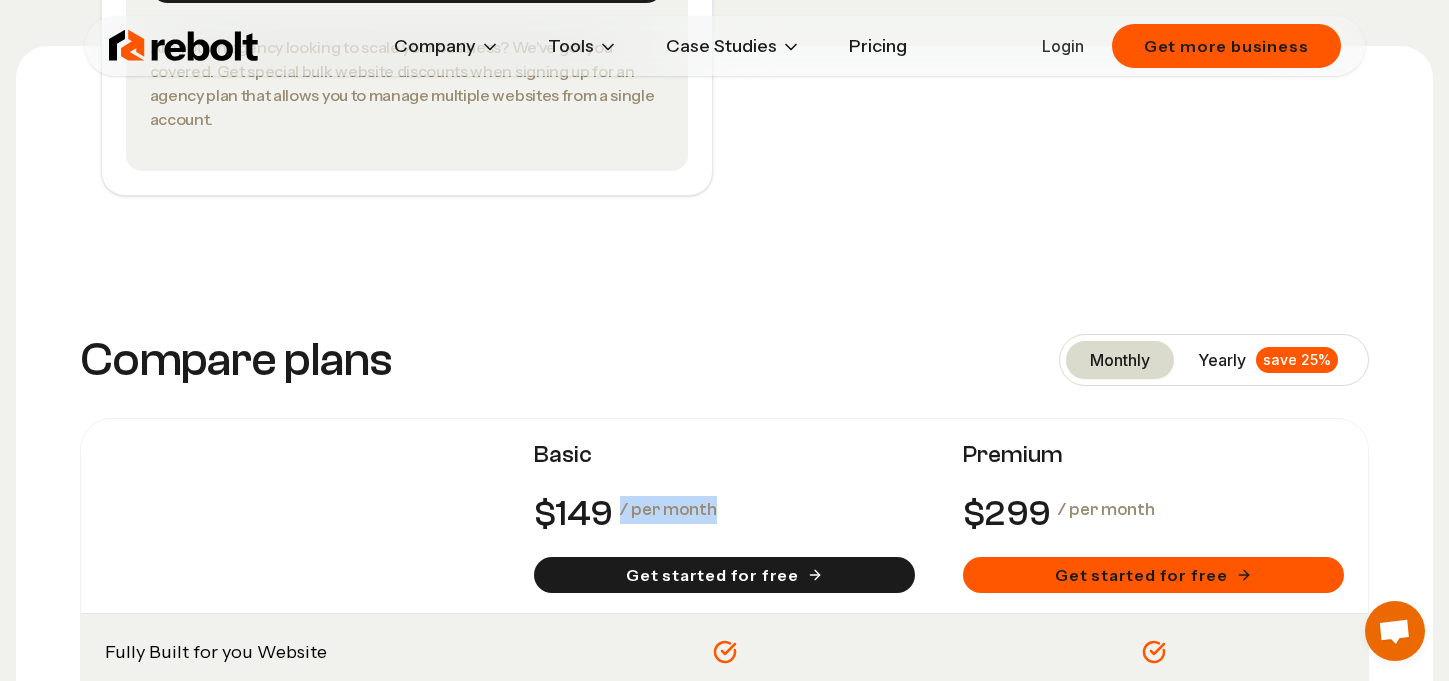 click on "/ per month" at bounding box center (668, 510) 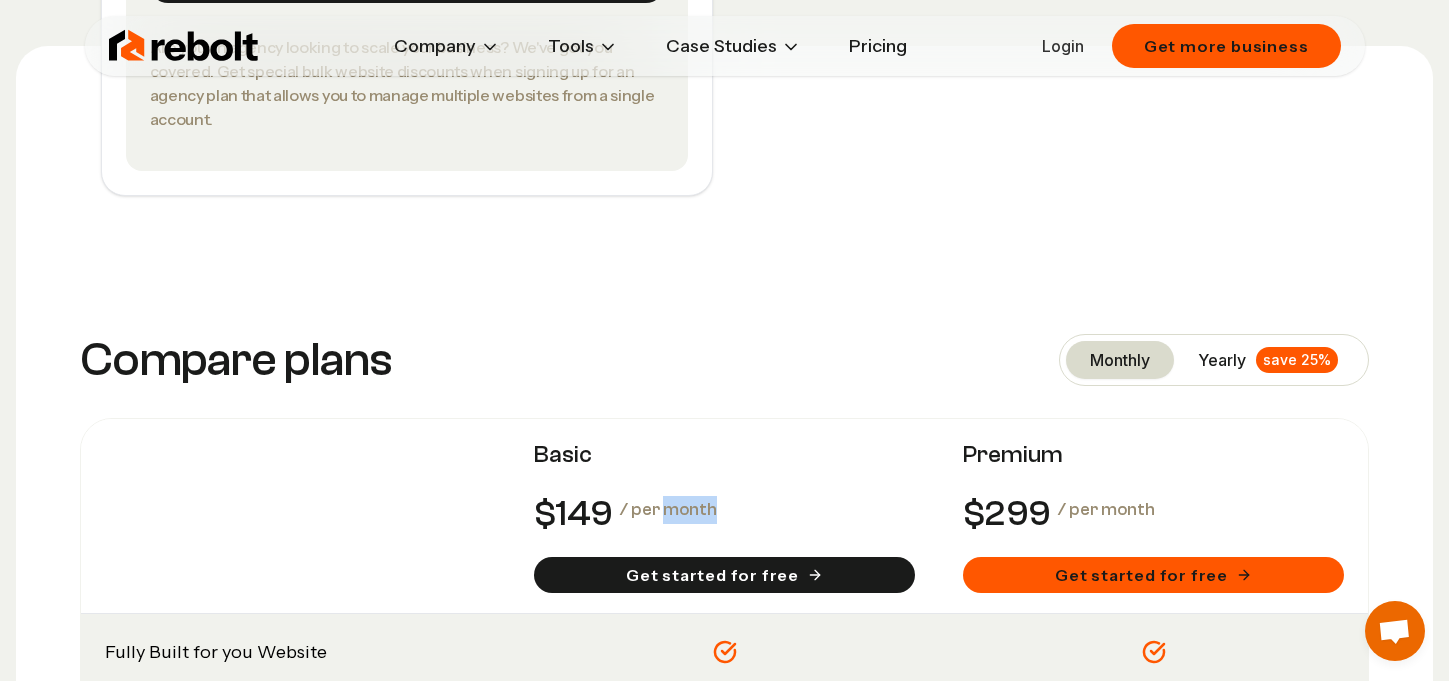 click on "/ per month" at bounding box center [668, 510] 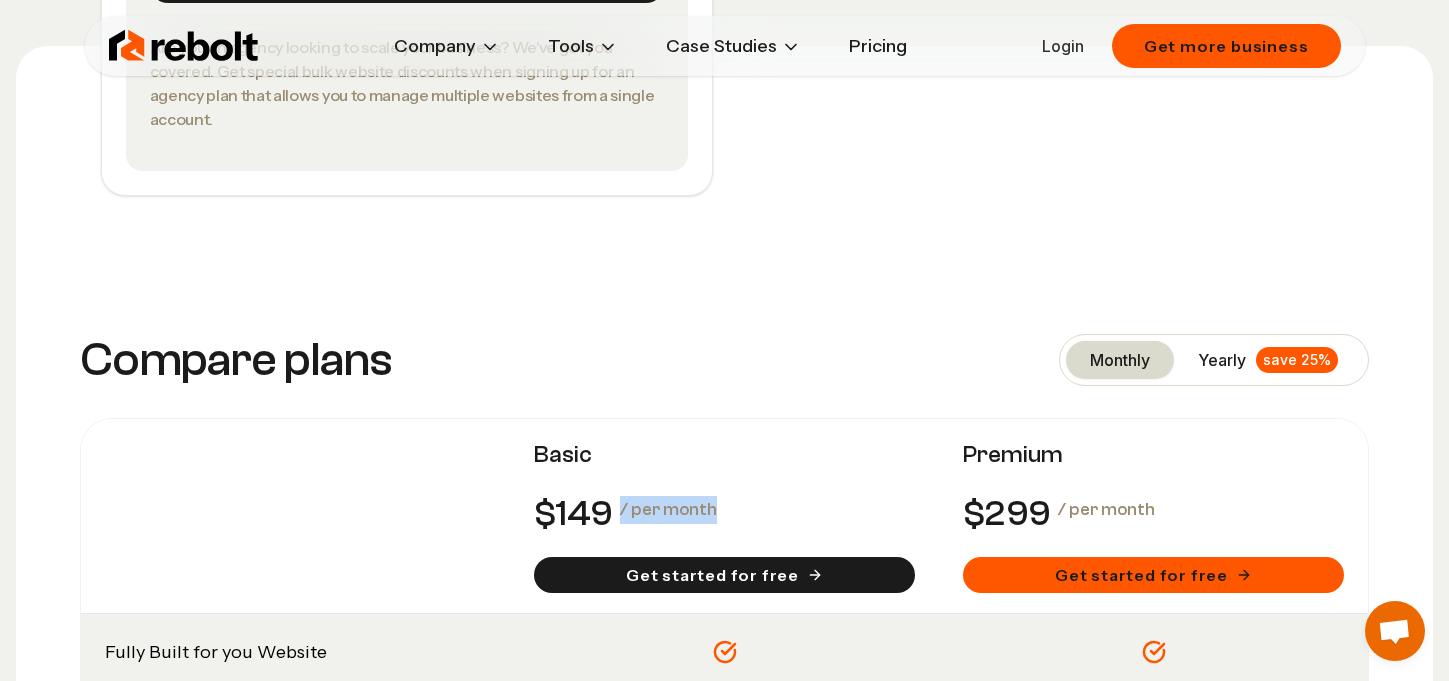 click on "/ per month" at bounding box center (668, 510) 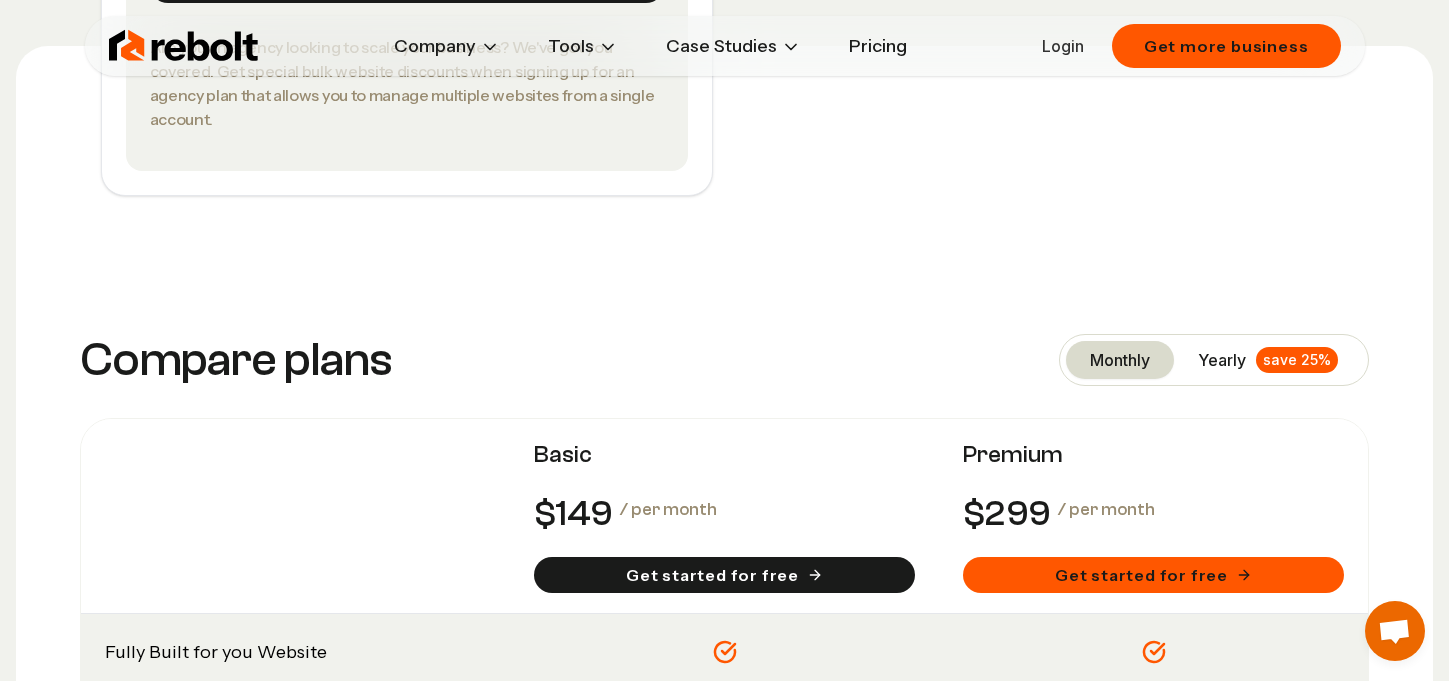 click on "/ per month" at bounding box center (668, 510) 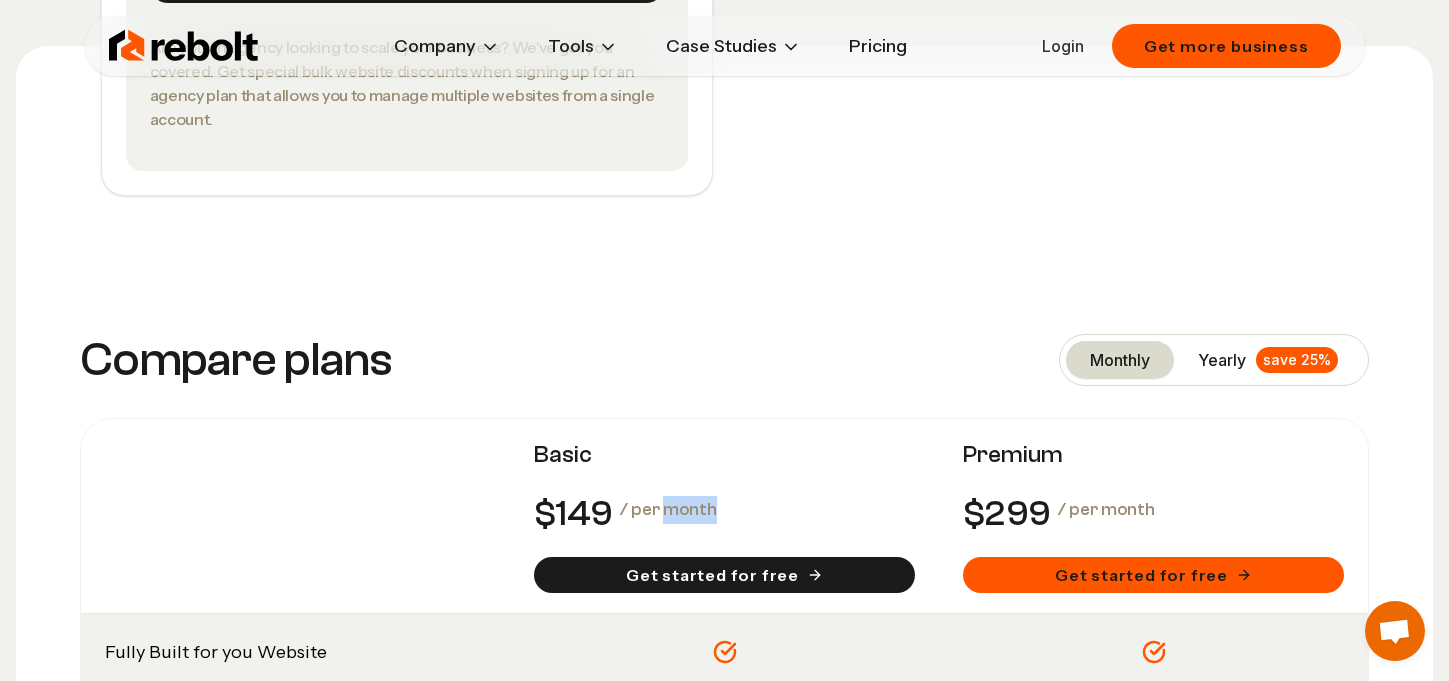 click on "/ per month" at bounding box center [668, 510] 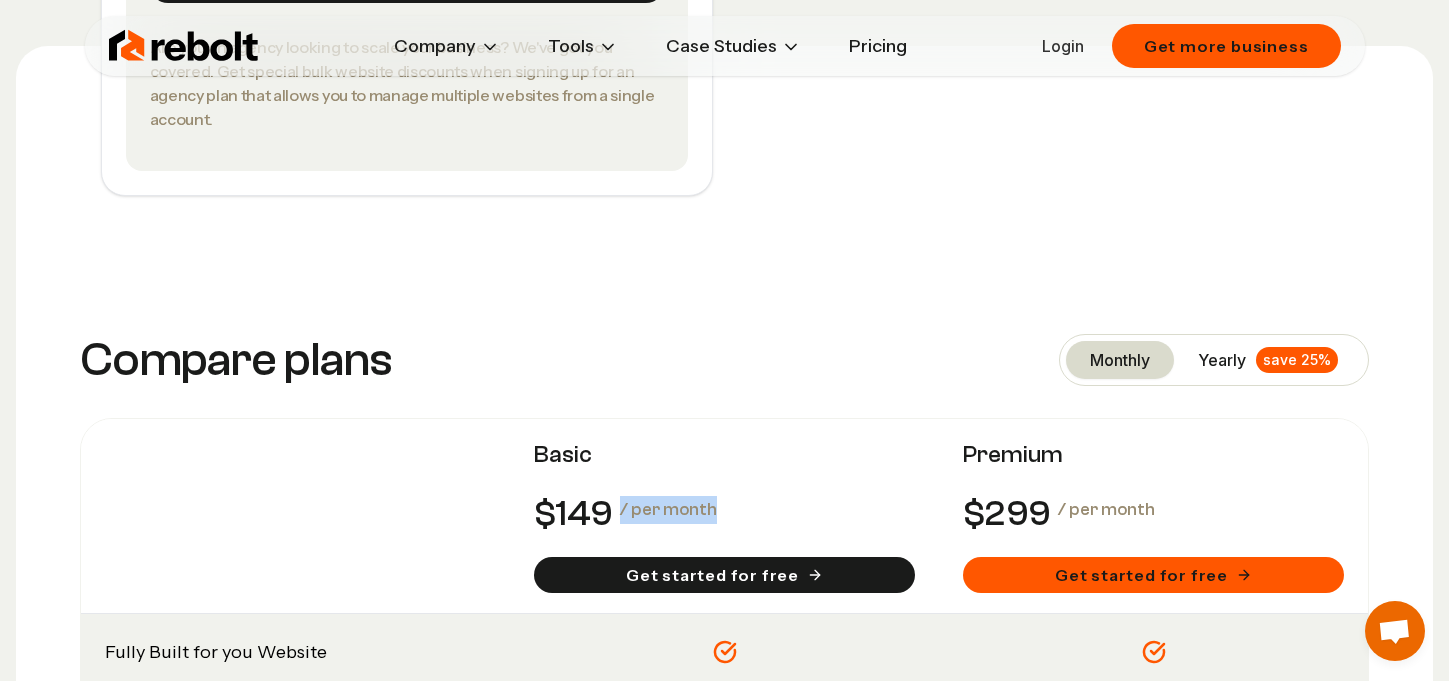 click on "/ per month" at bounding box center (668, 510) 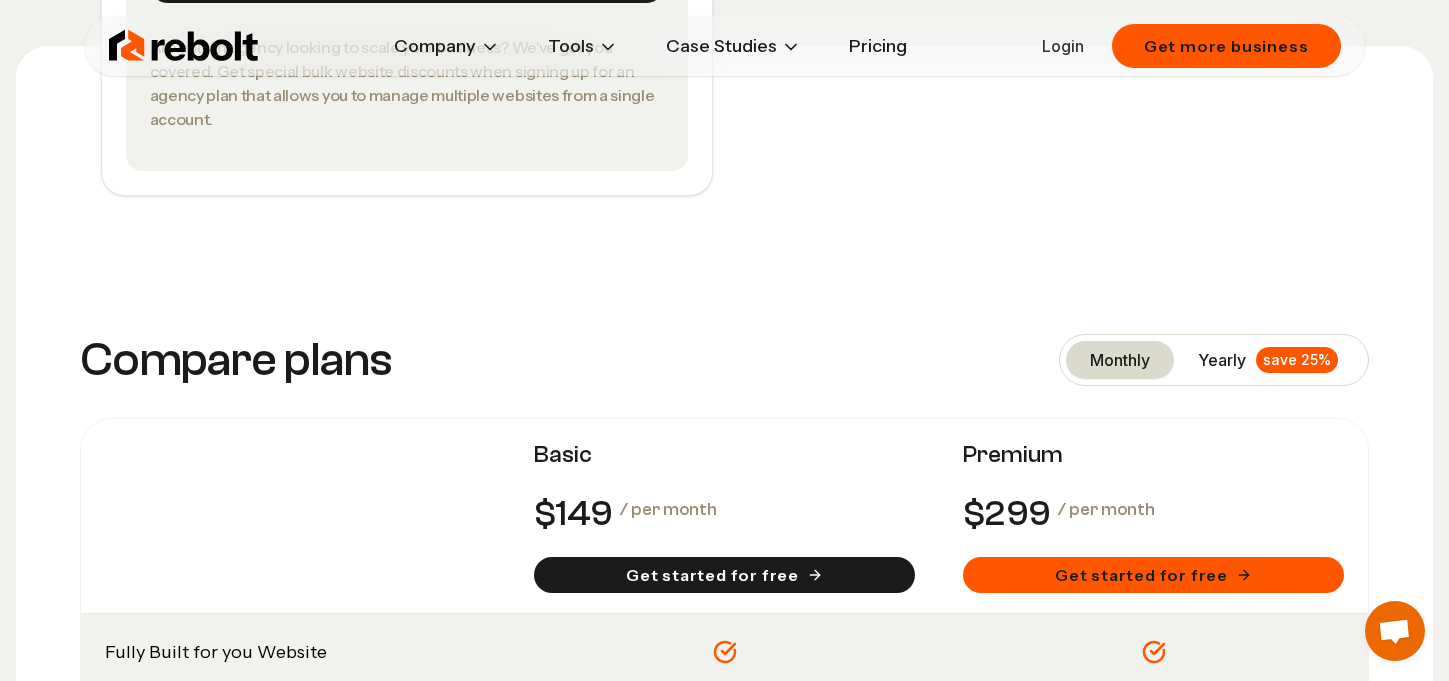 click on "/ per month" at bounding box center [724, 514] 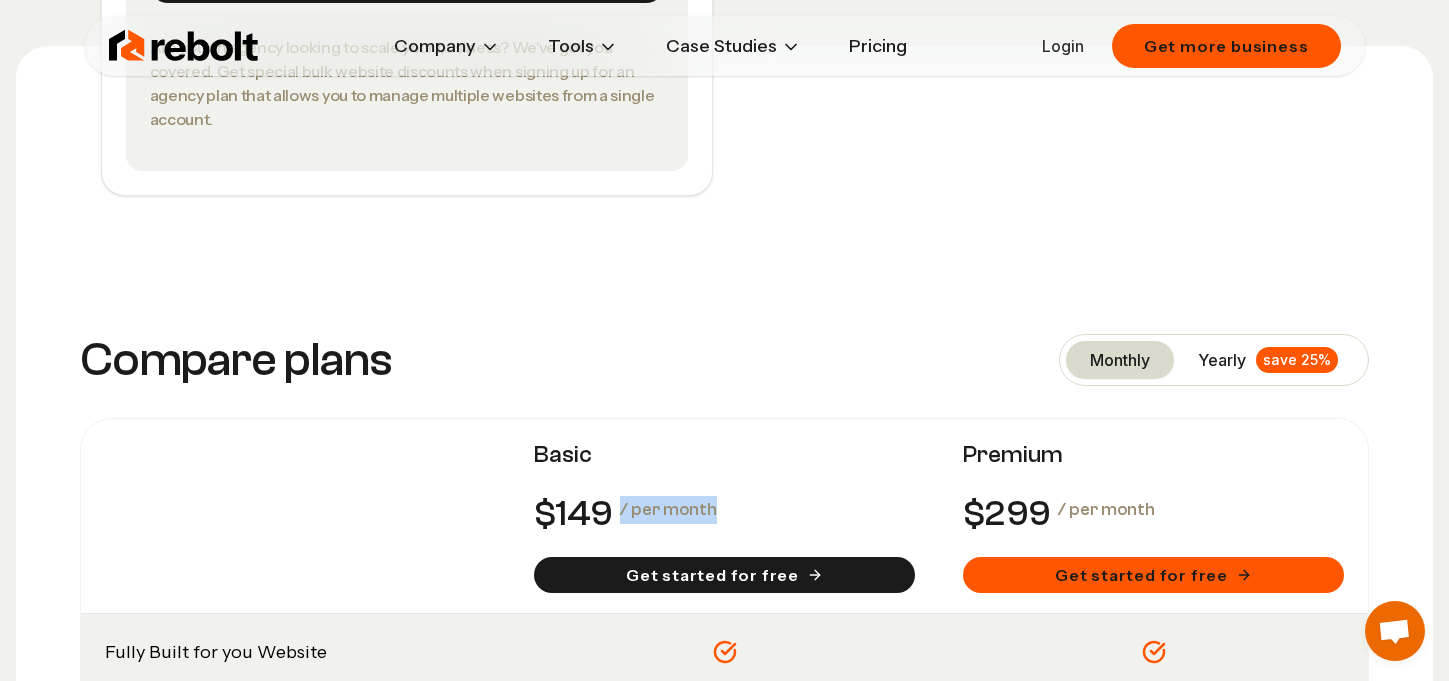 drag, startPoint x: 714, startPoint y: 511, endPoint x: 612, endPoint y: 514, distance: 102.044106 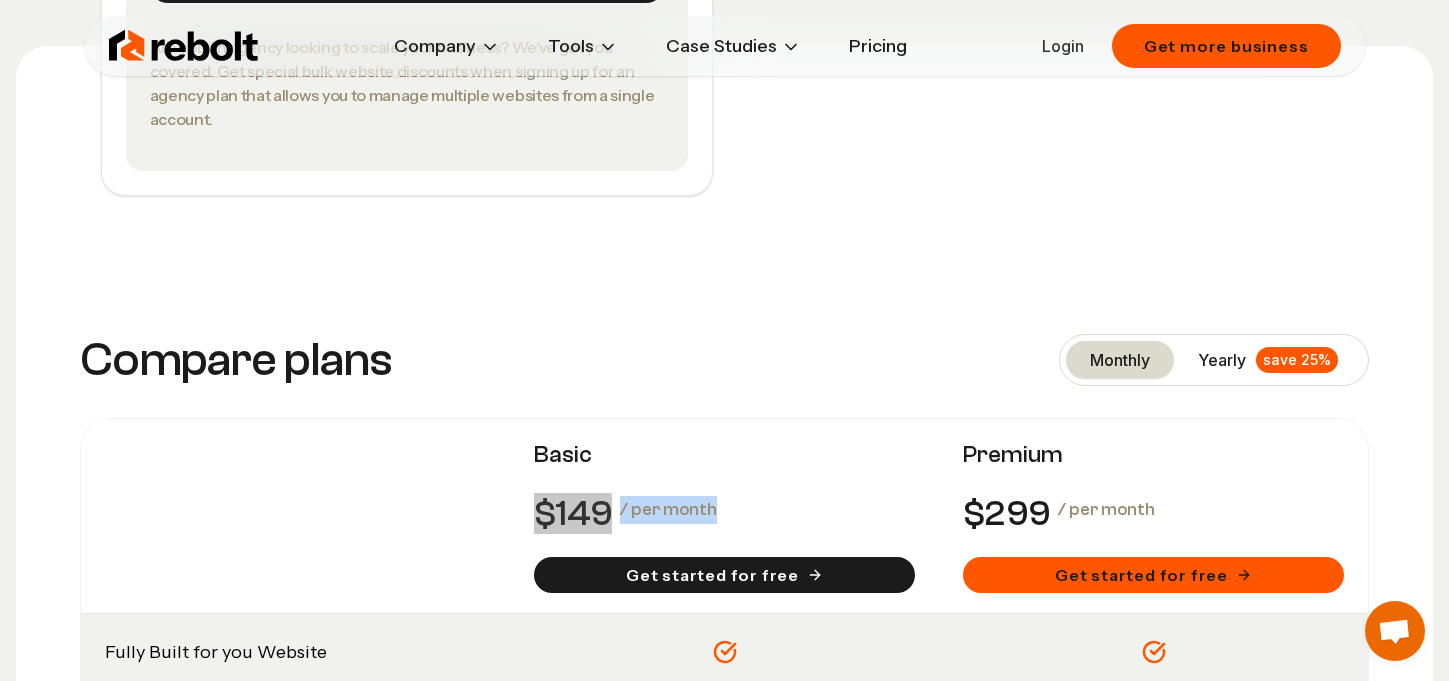 drag, startPoint x: 711, startPoint y: 508, endPoint x: 589, endPoint y: 508, distance: 122 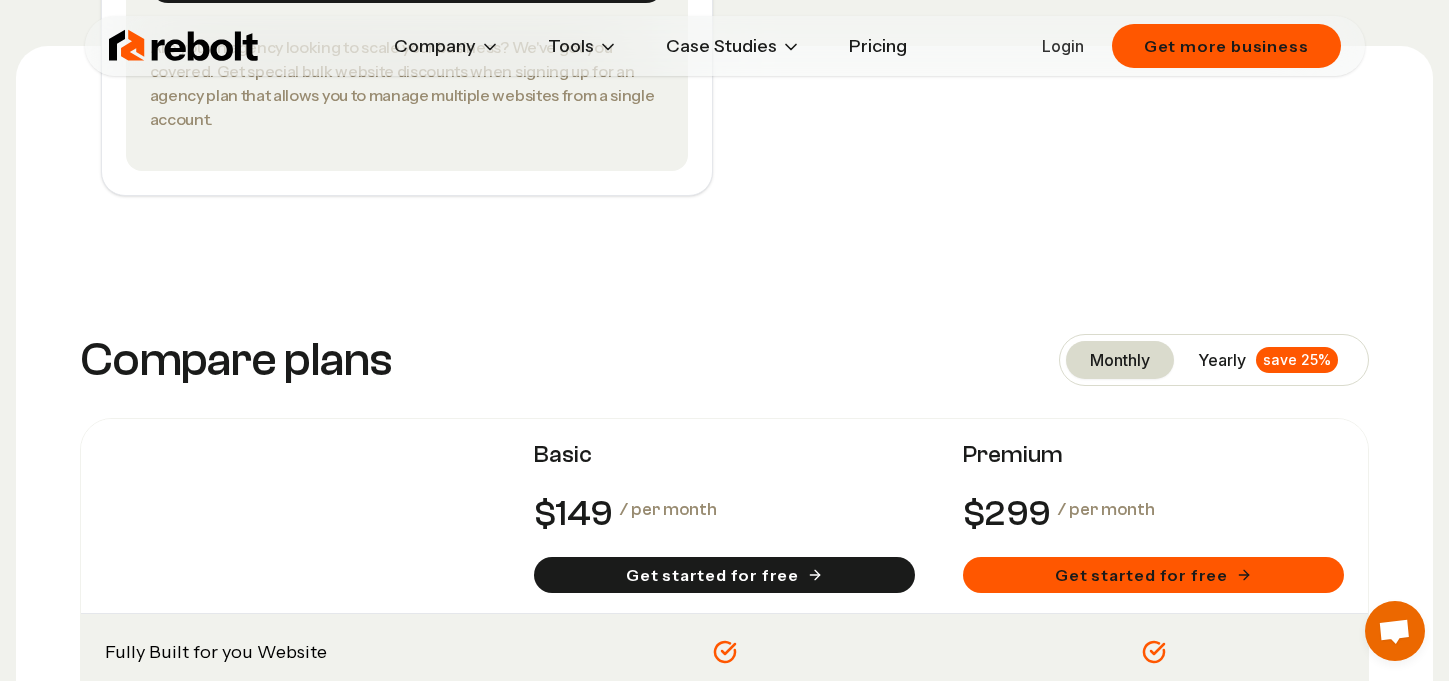 click on "9" at bounding box center (601, 514) 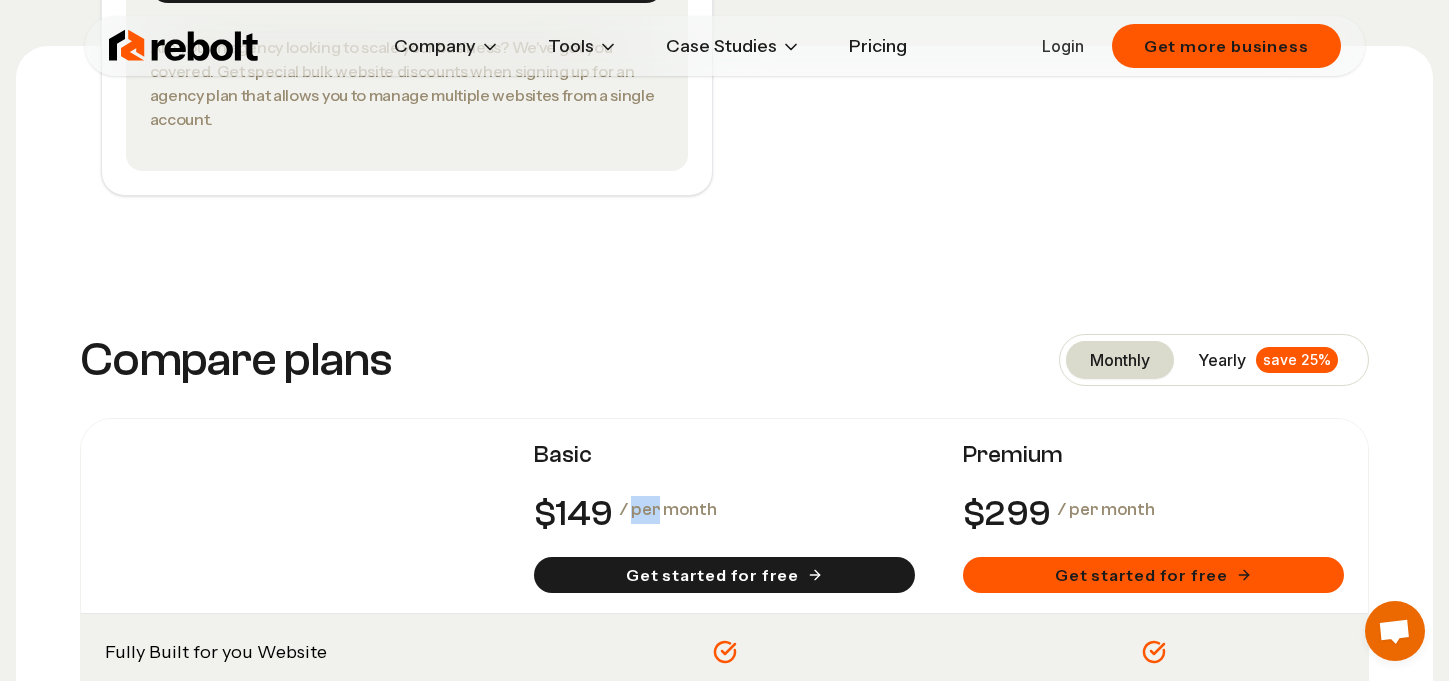 click on "/ per month" at bounding box center [668, 510] 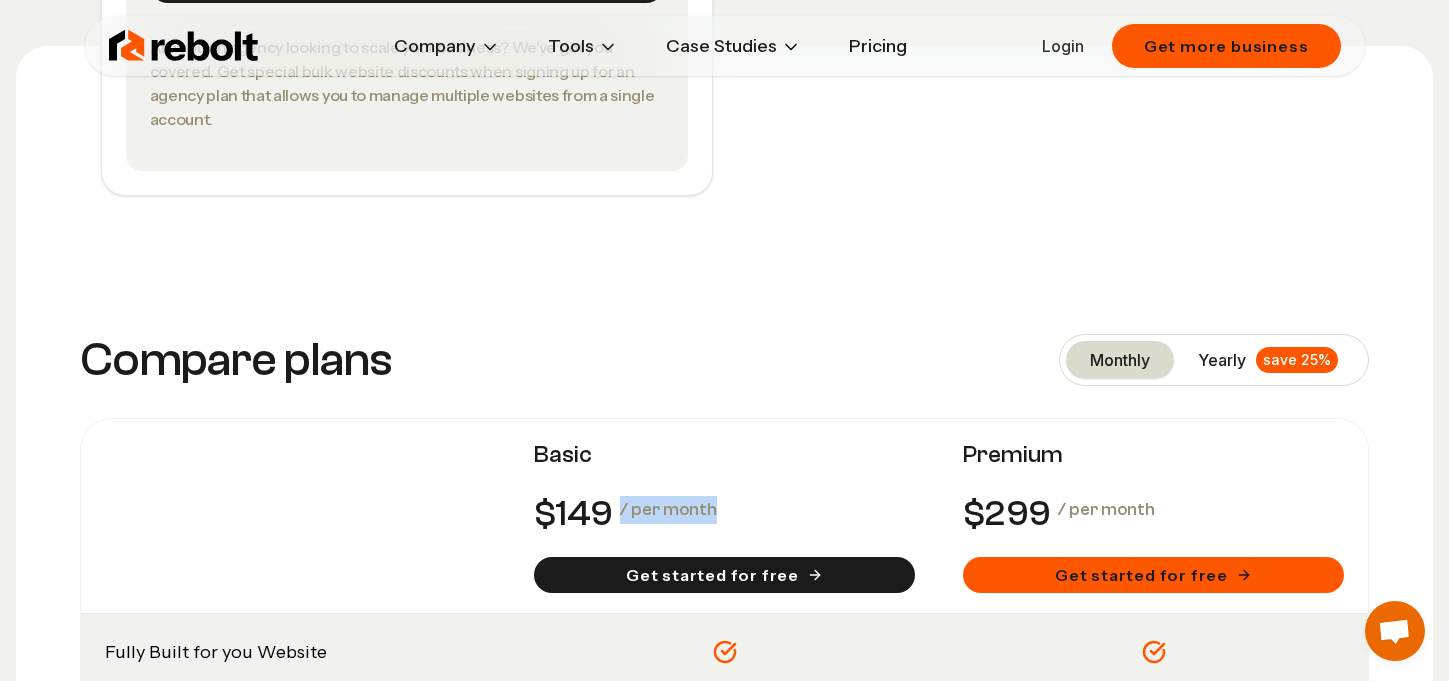 click on "/ per month" at bounding box center [668, 510] 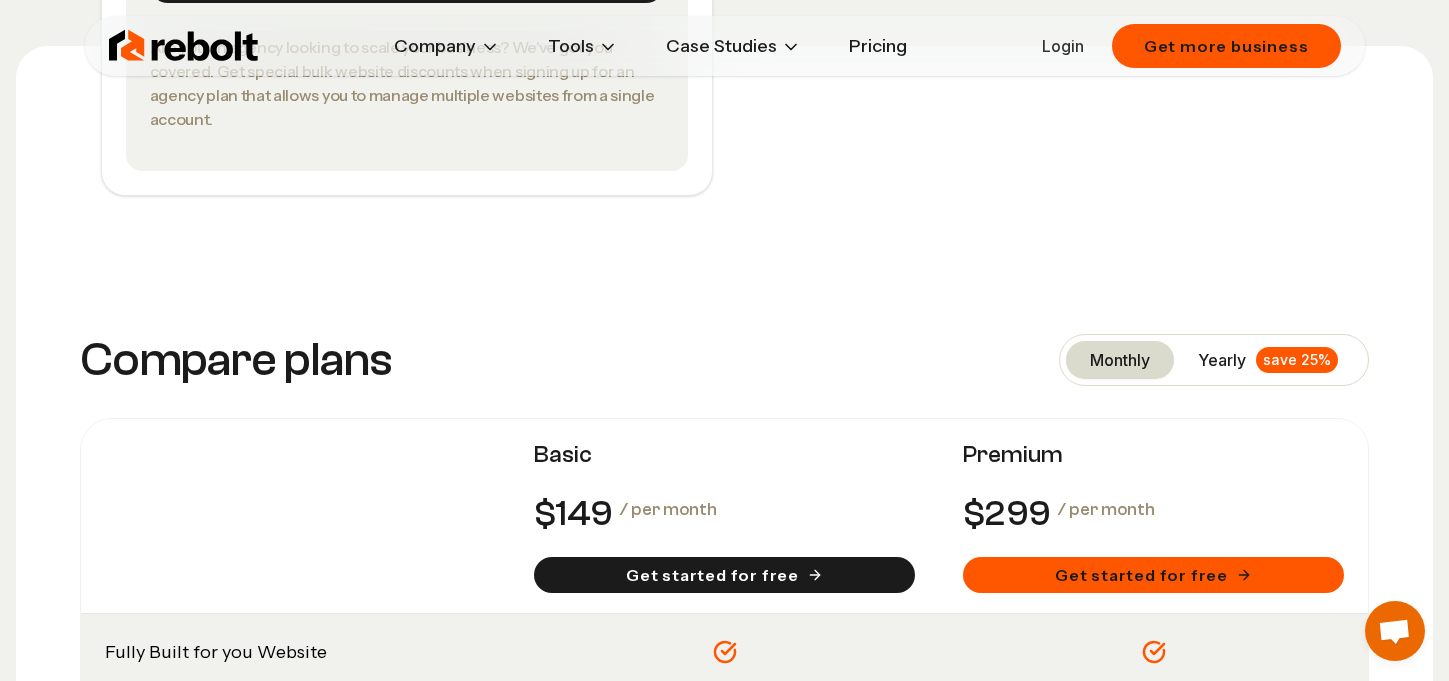 click on "/ per month" at bounding box center [668, 510] 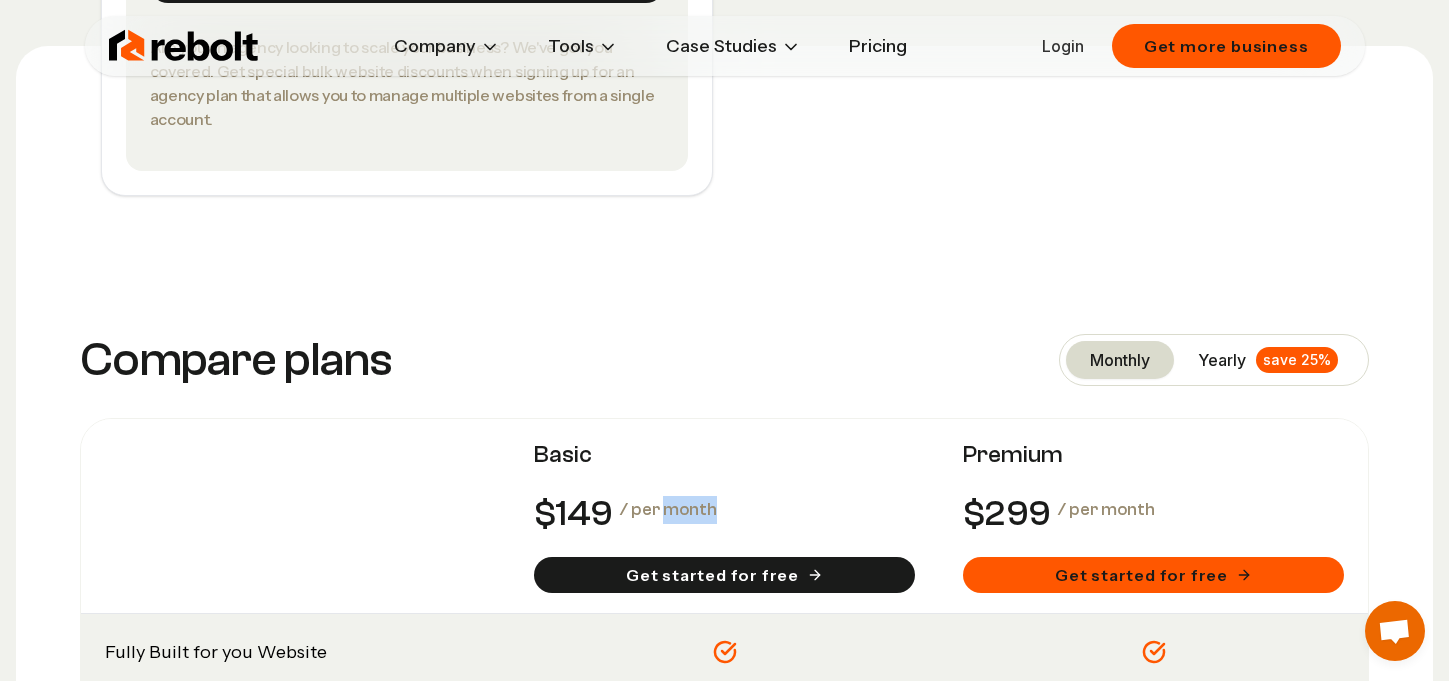 click on "/ per month" at bounding box center [668, 510] 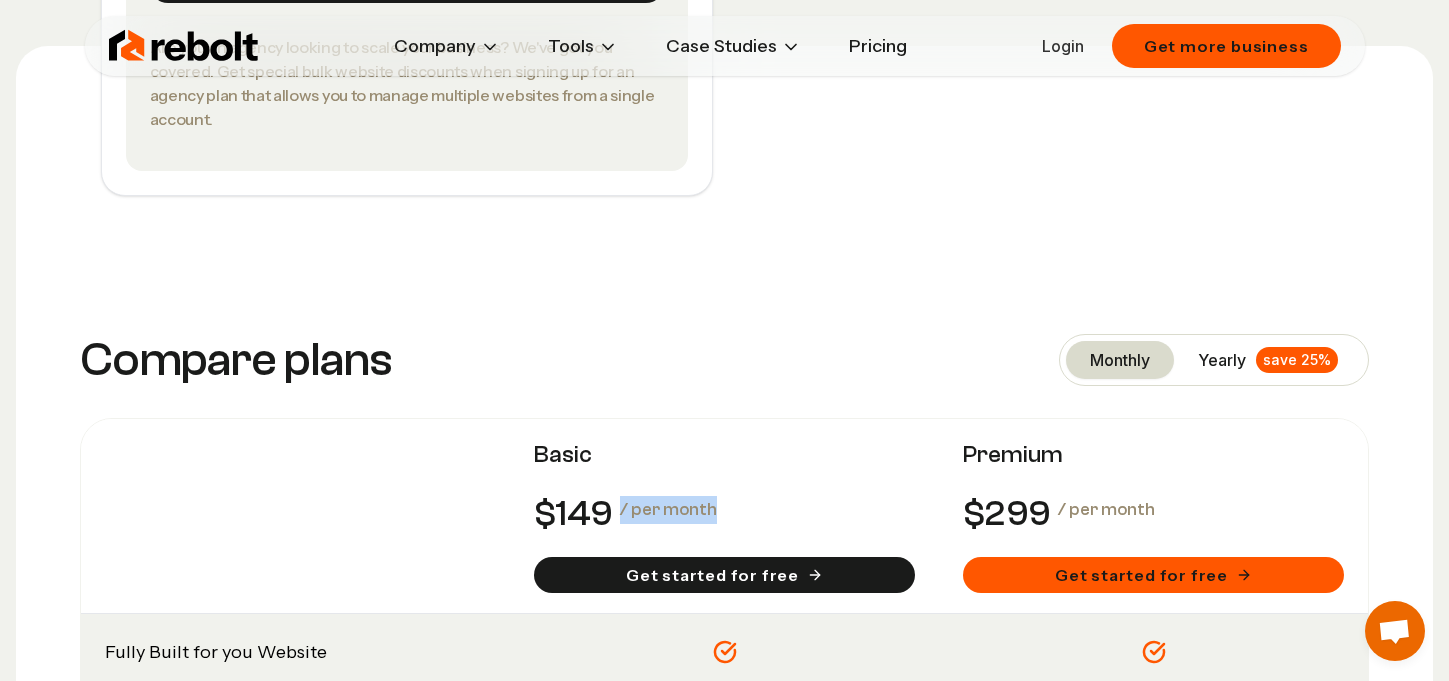 click on "/ per month" at bounding box center [668, 510] 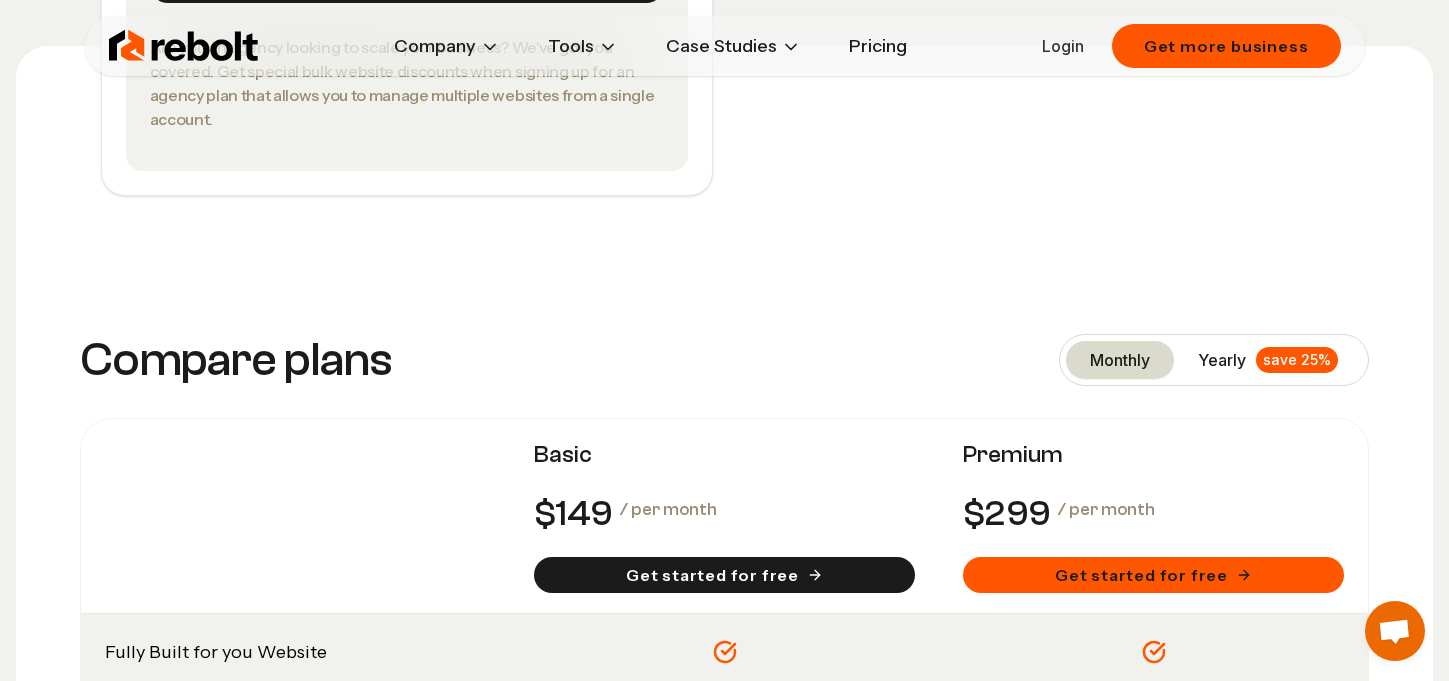 click on "Compare plans monthly yearly save 25%   Basic / per month Get started for free   Premium / per month Get started for free Fully Built for you Website Hosting & SSL Security Unlimited Pages CRO Optimized Custom Domain & Hosting Mobile-ready Money-back guarantee Link in bio page Dedicated project manager 24 hour turnaround for requests White-glove, hands off experience Social media posting (beta) Google Business Profile Optimizer" at bounding box center [724, 862] 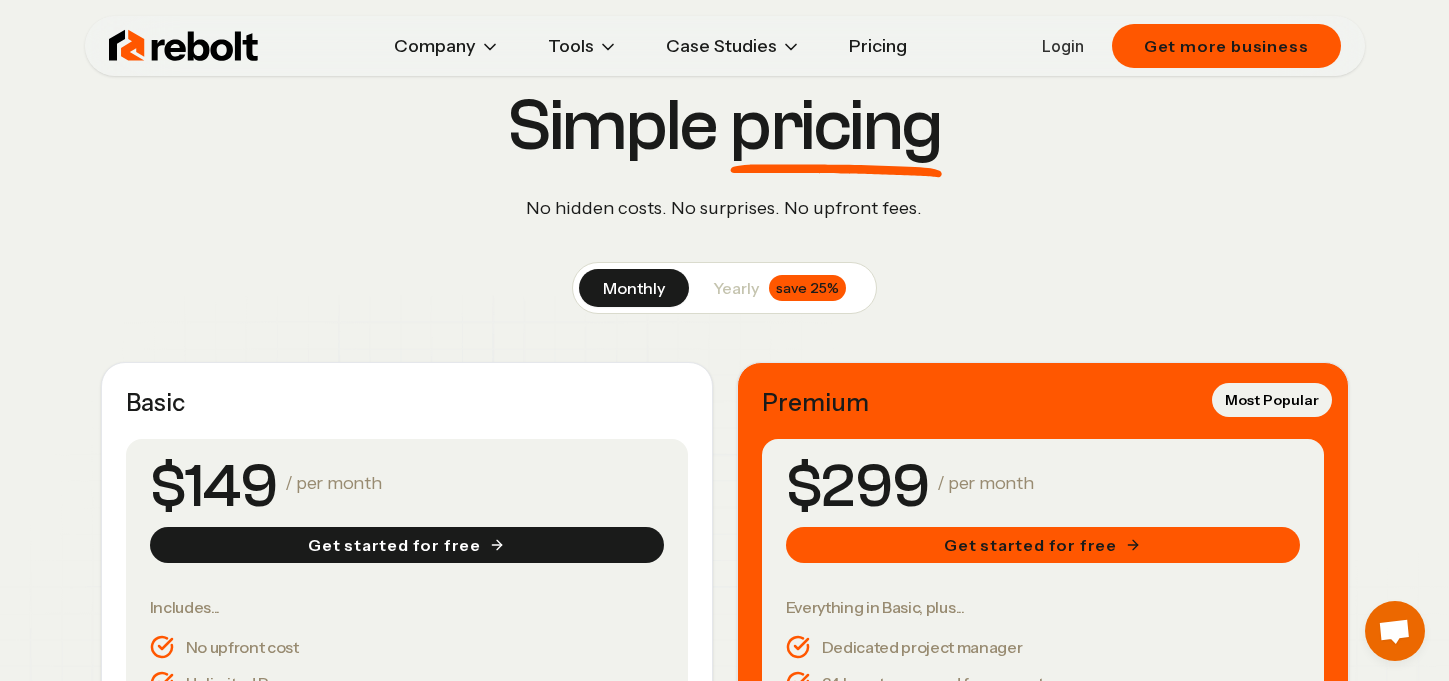 scroll, scrollTop: 0, scrollLeft: 0, axis: both 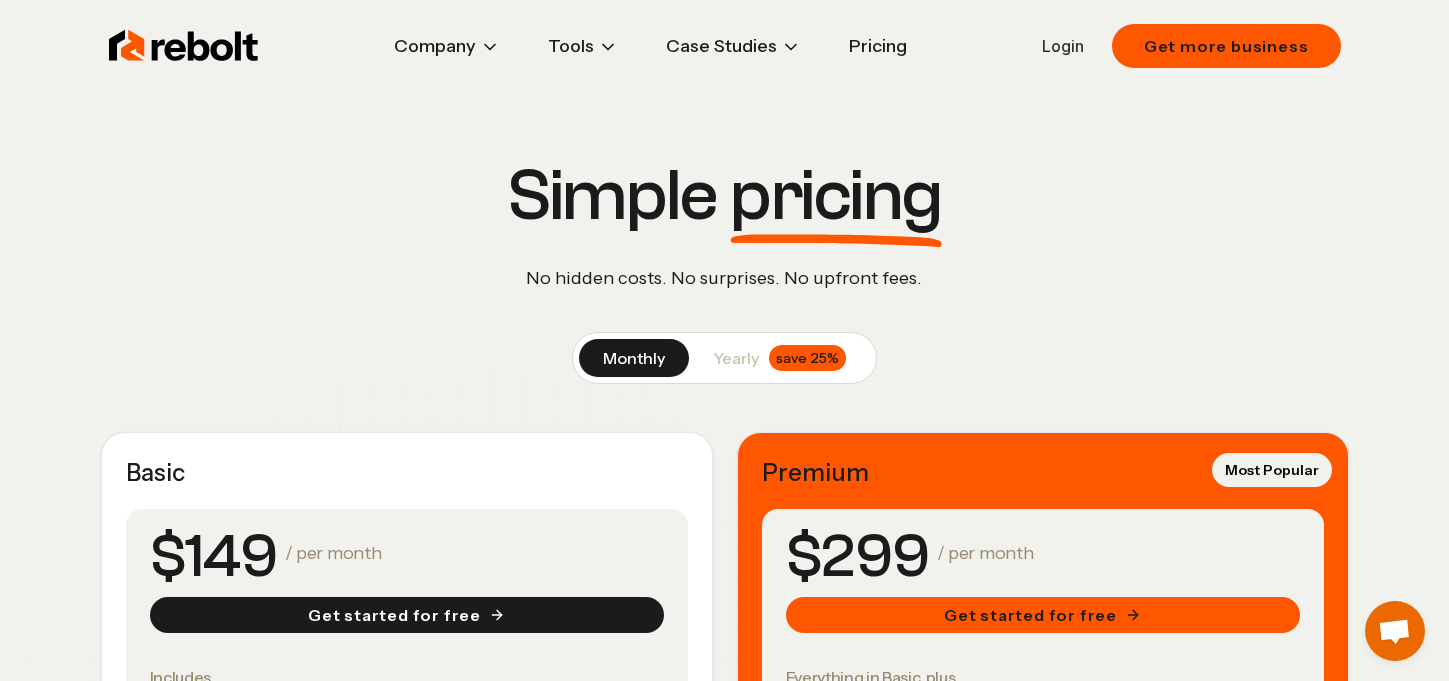 drag, startPoint x: 449, startPoint y: 295, endPoint x: 466, endPoint y: 286, distance: 19.235384 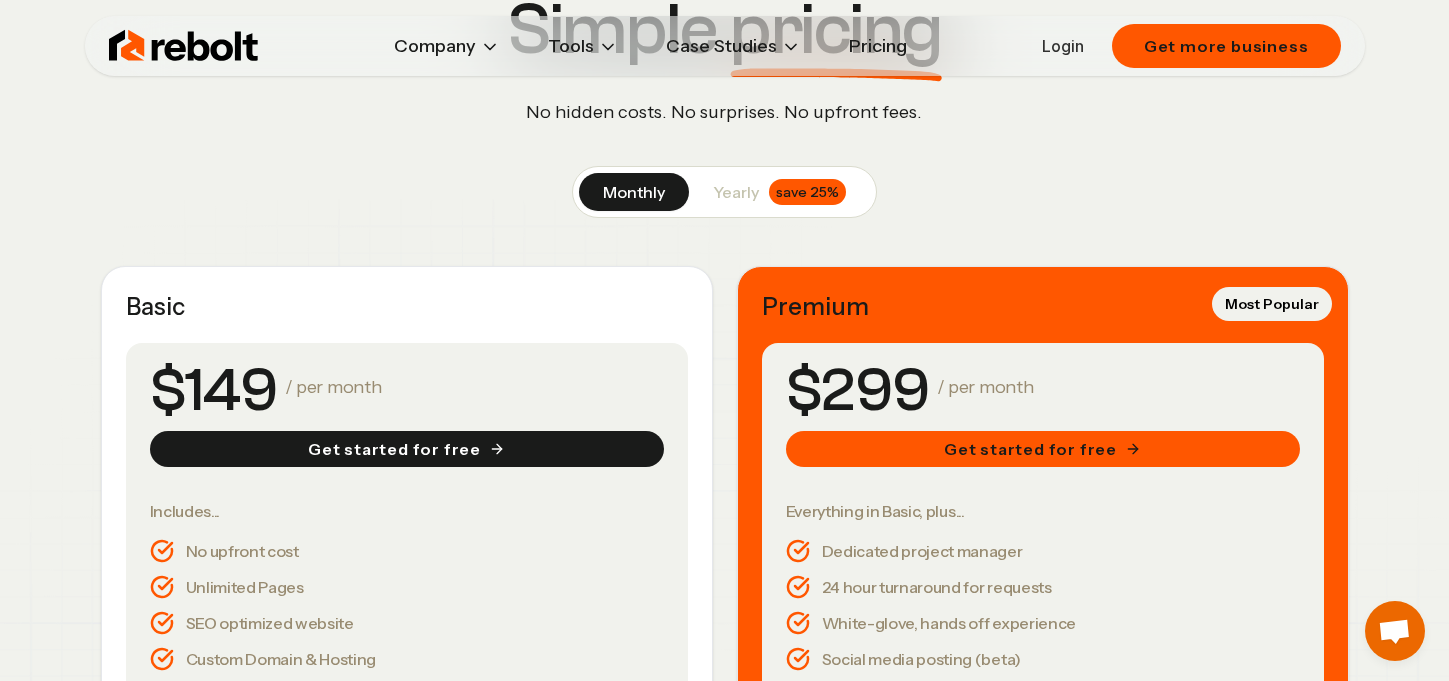 scroll, scrollTop: 325, scrollLeft: 0, axis: vertical 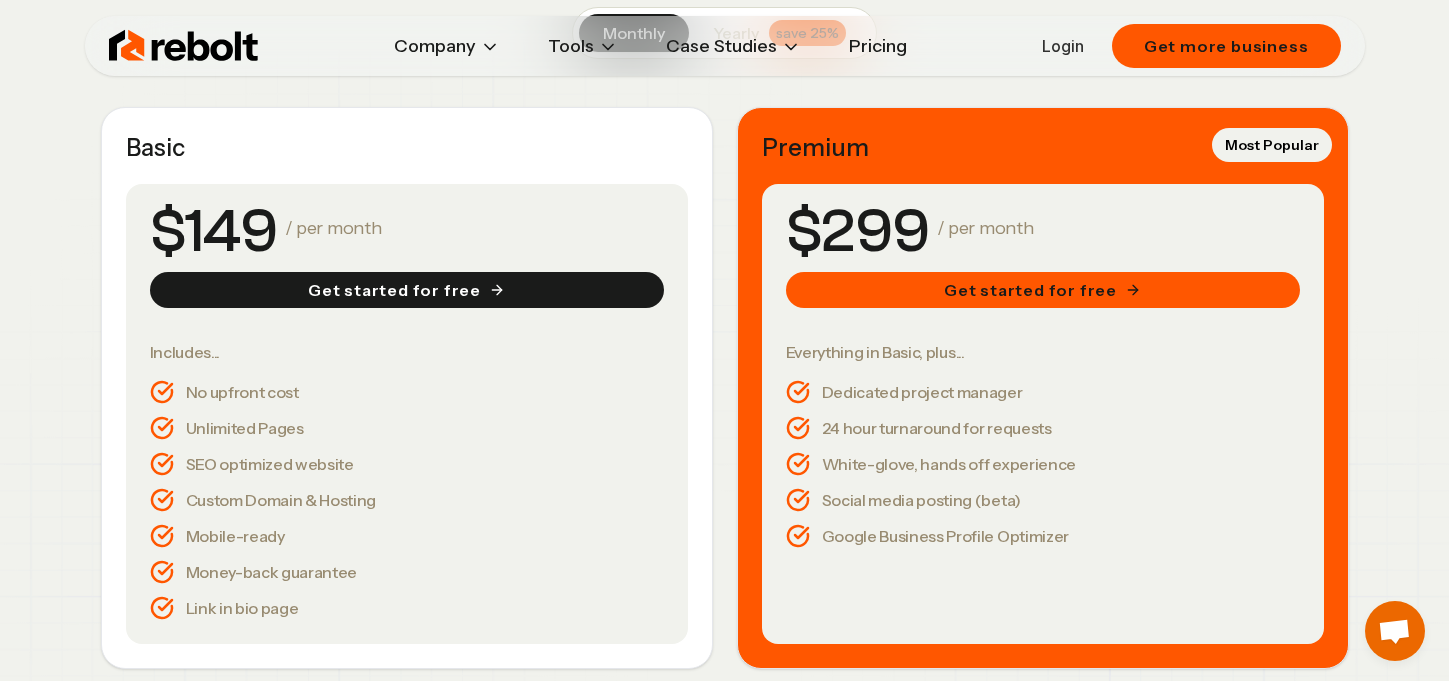 click on "Unlimited Pages" at bounding box center (407, 428) 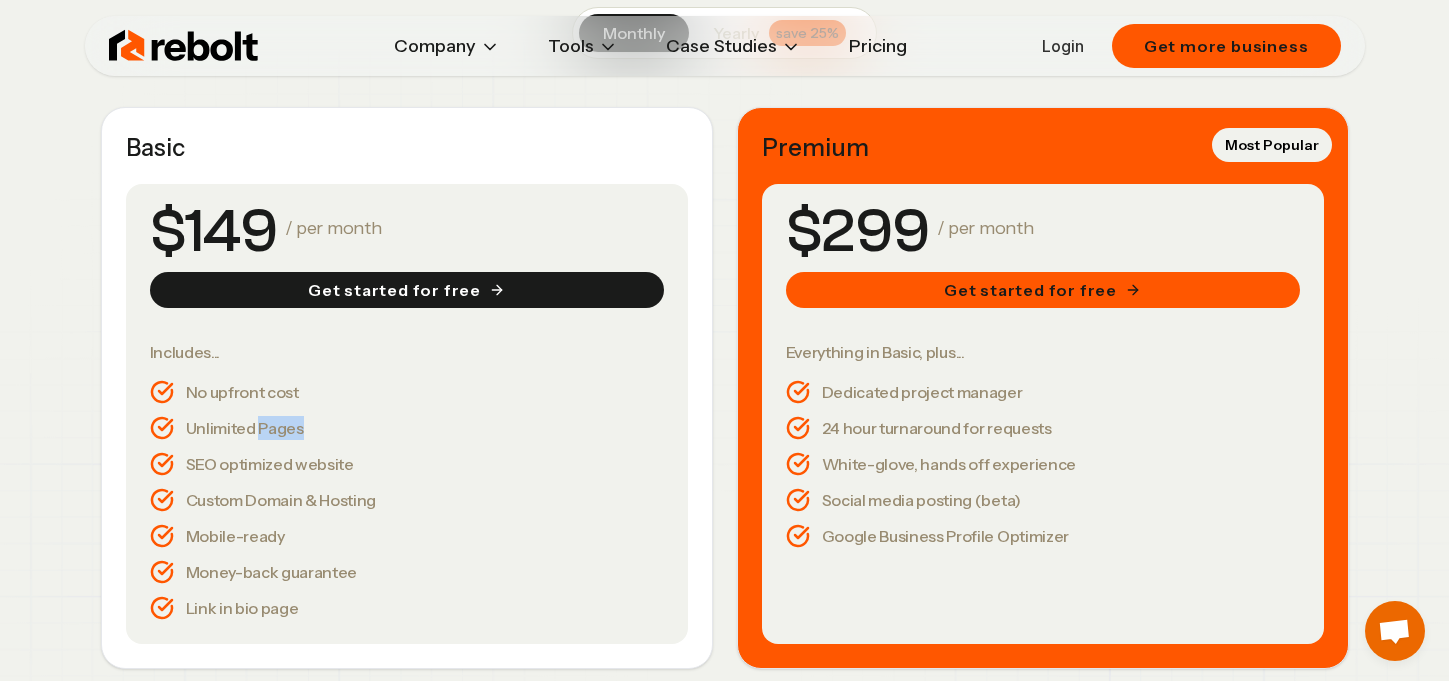 click on "Unlimited Pages" at bounding box center (407, 428) 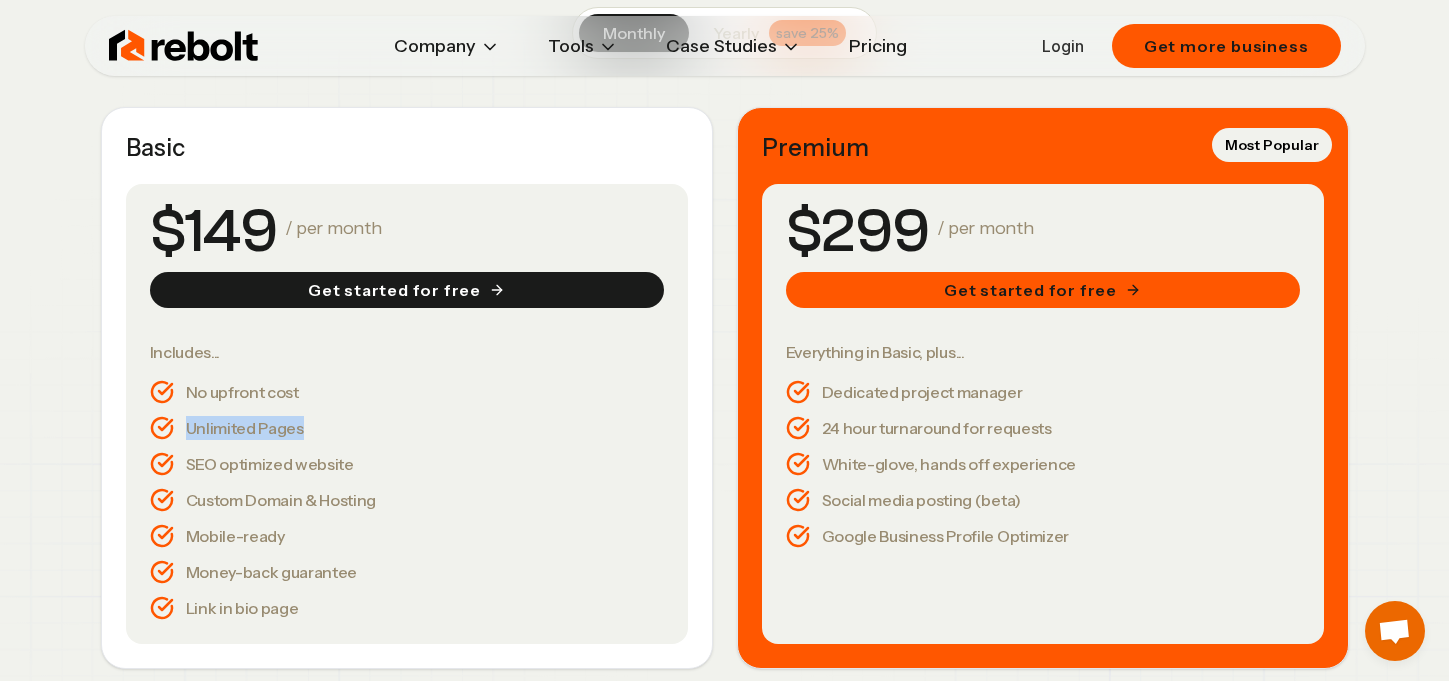 drag, startPoint x: 267, startPoint y: 433, endPoint x: 305, endPoint y: 434, distance: 38.013157 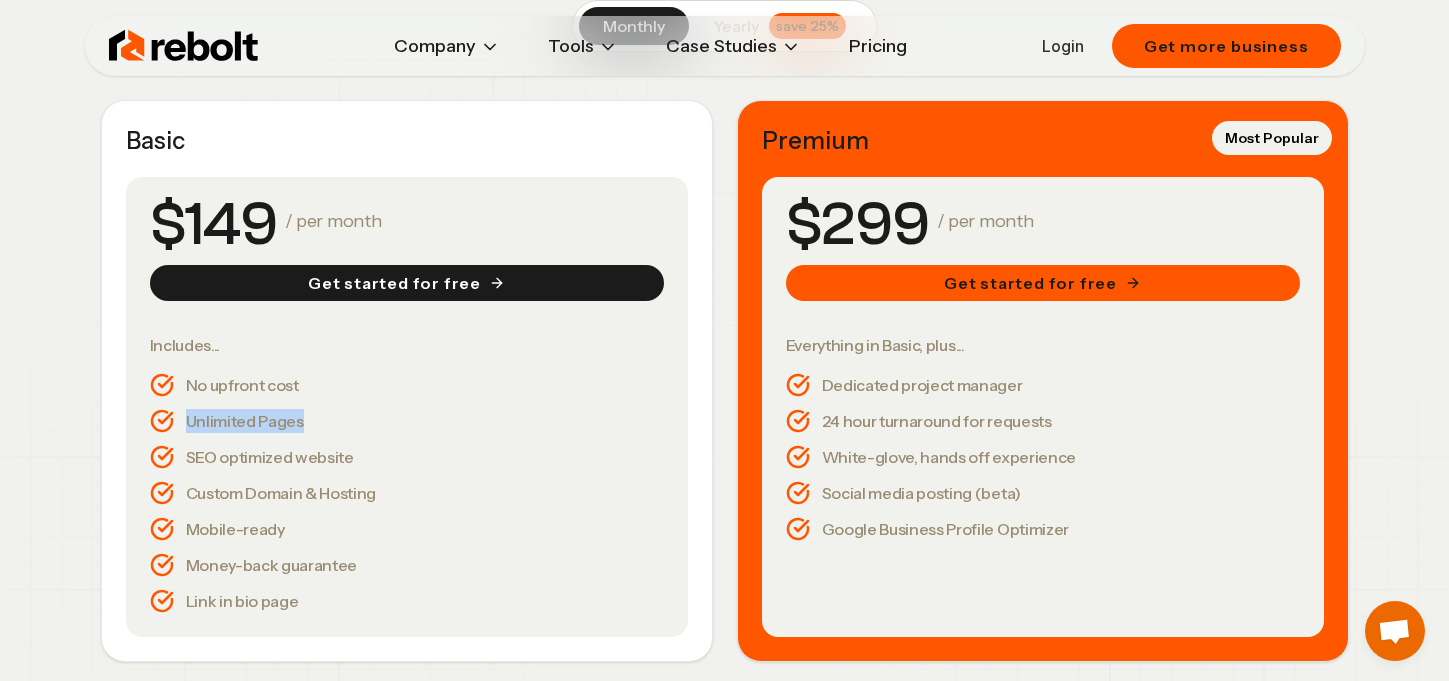 scroll, scrollTop: 349, scrollLeft: 0, axis: vertical 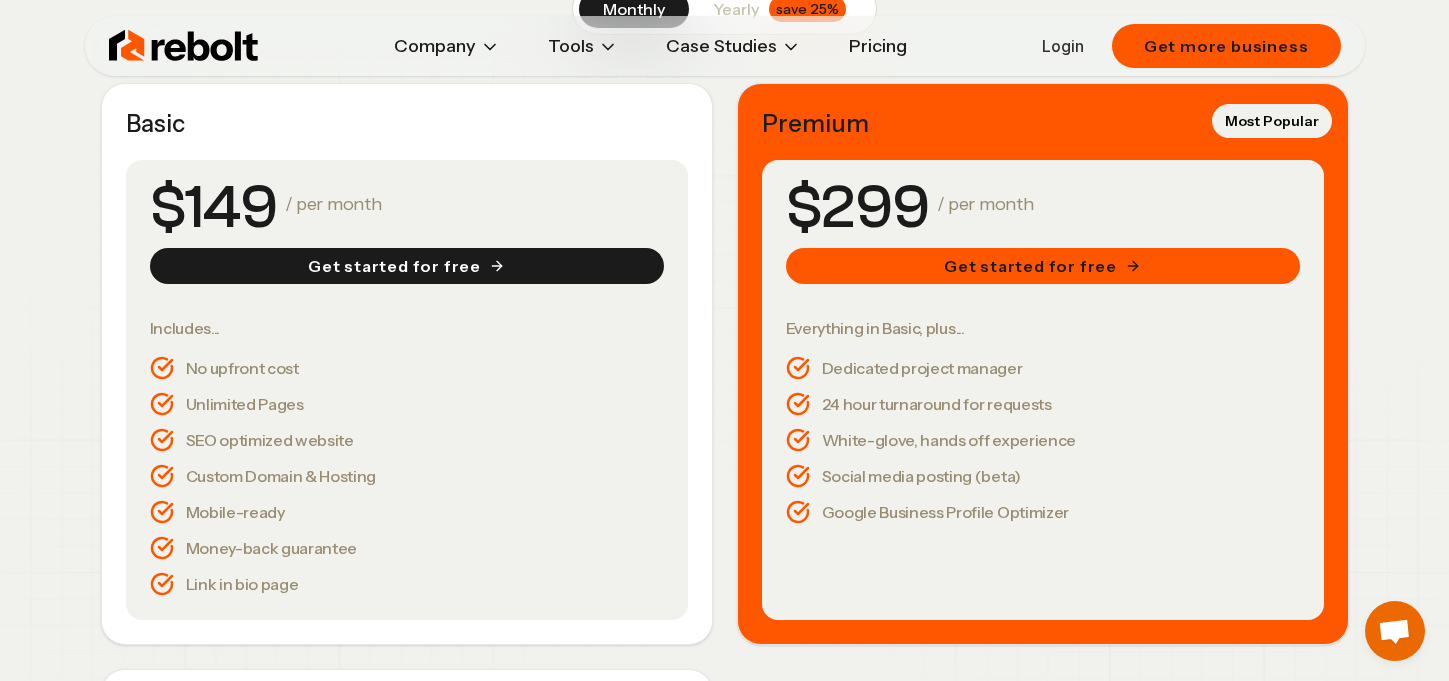 click on "Money-back guarantee" at bounding box center [407, 548] 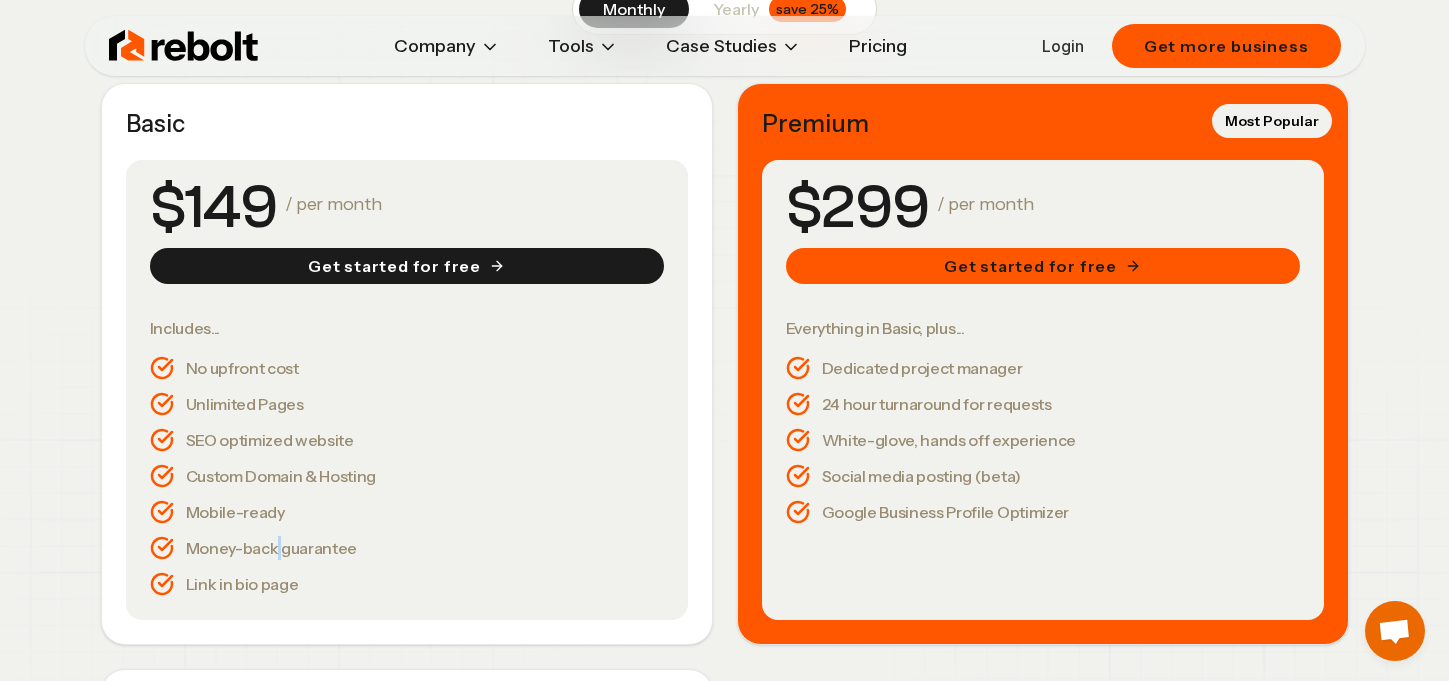 click on "Money-back guarantee" at bounding box center (407, 548) 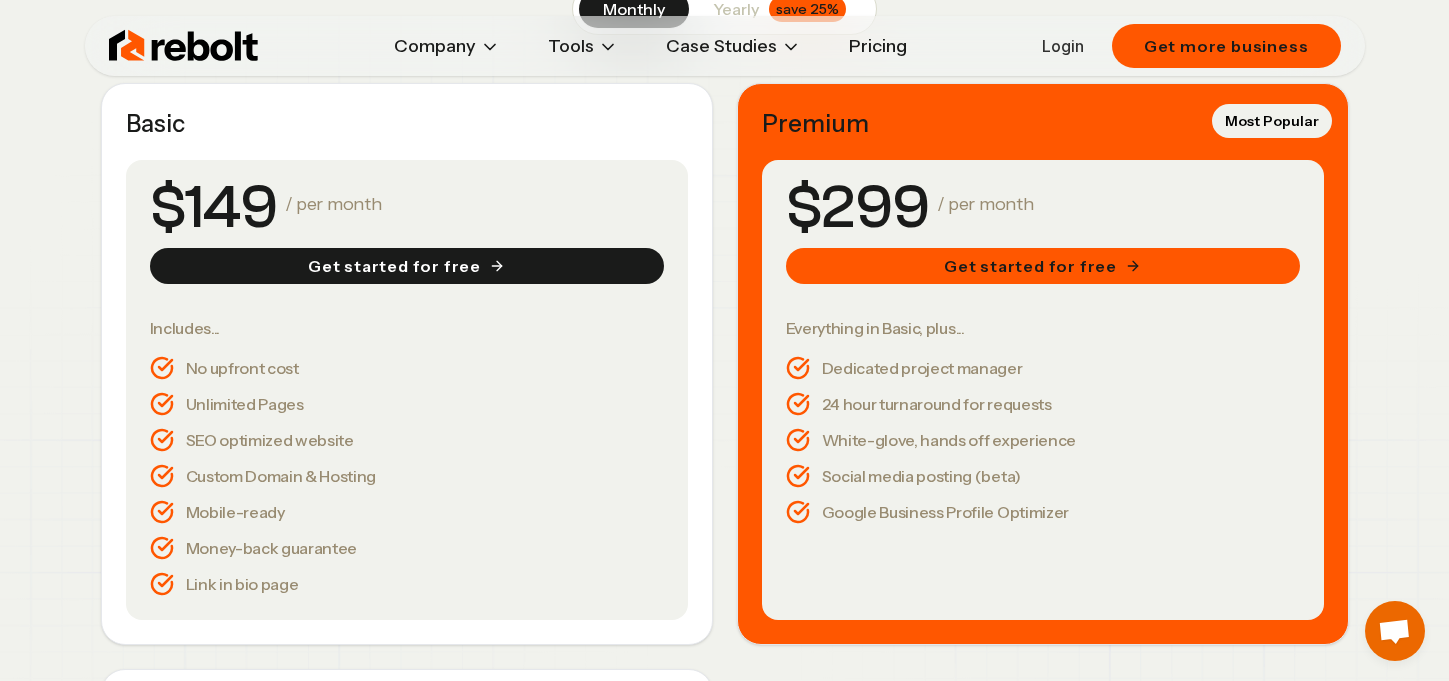 click on "Money-back guarantee" at bounding box center (407, 548) 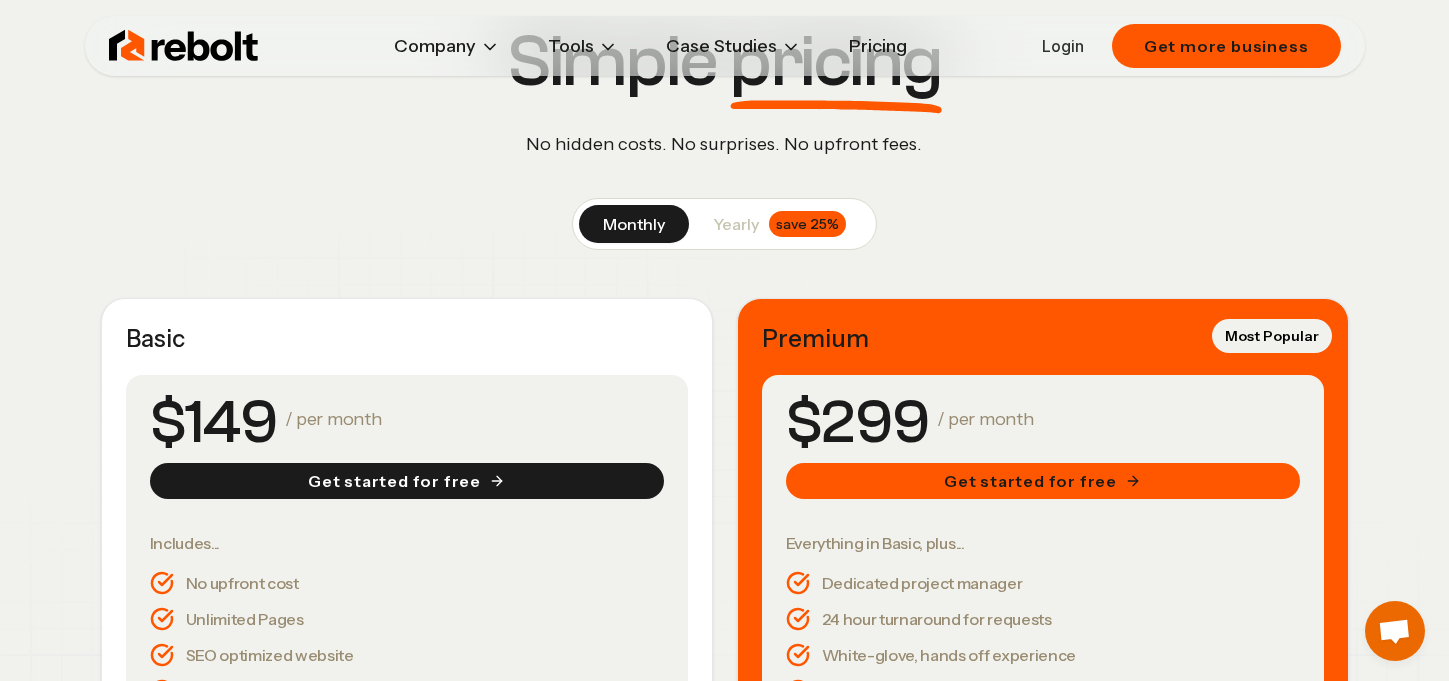 scroll, scrollTop: 0, scrollLeft: 0, axis: both 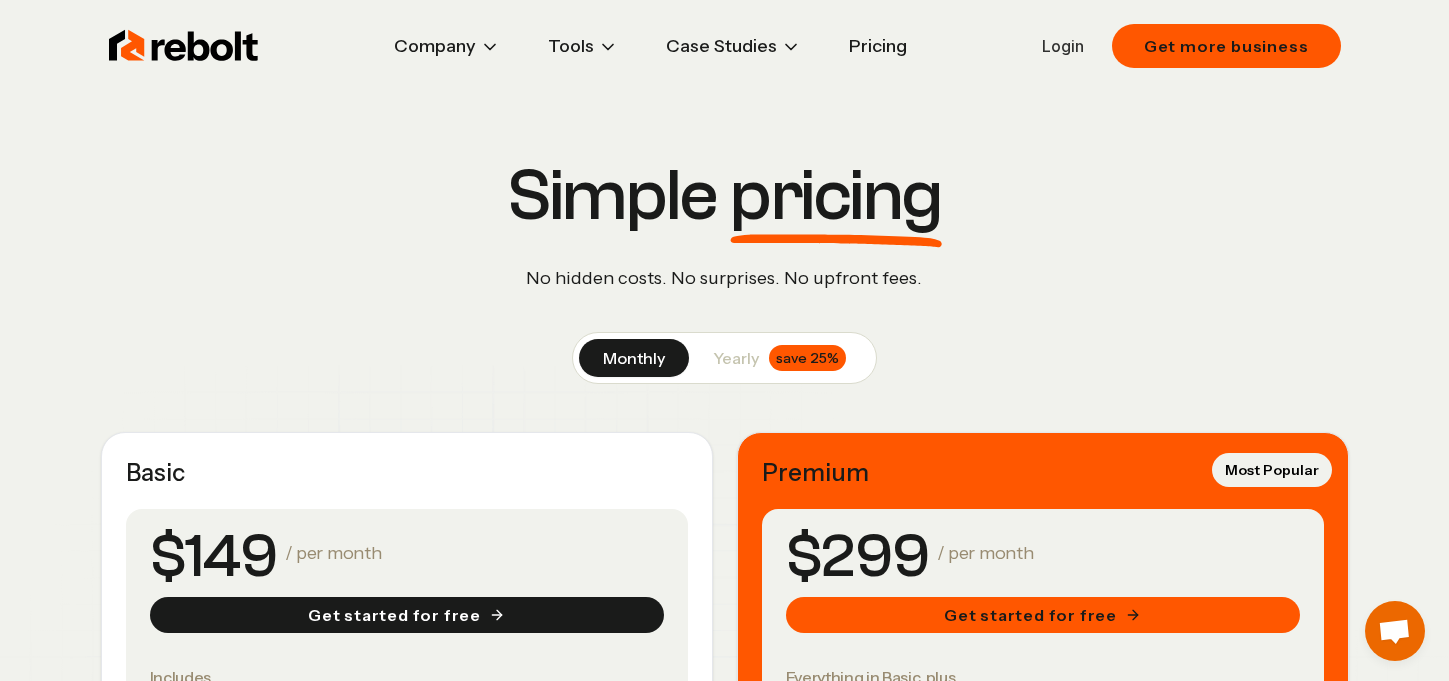 click at bounding box center [184, 46] 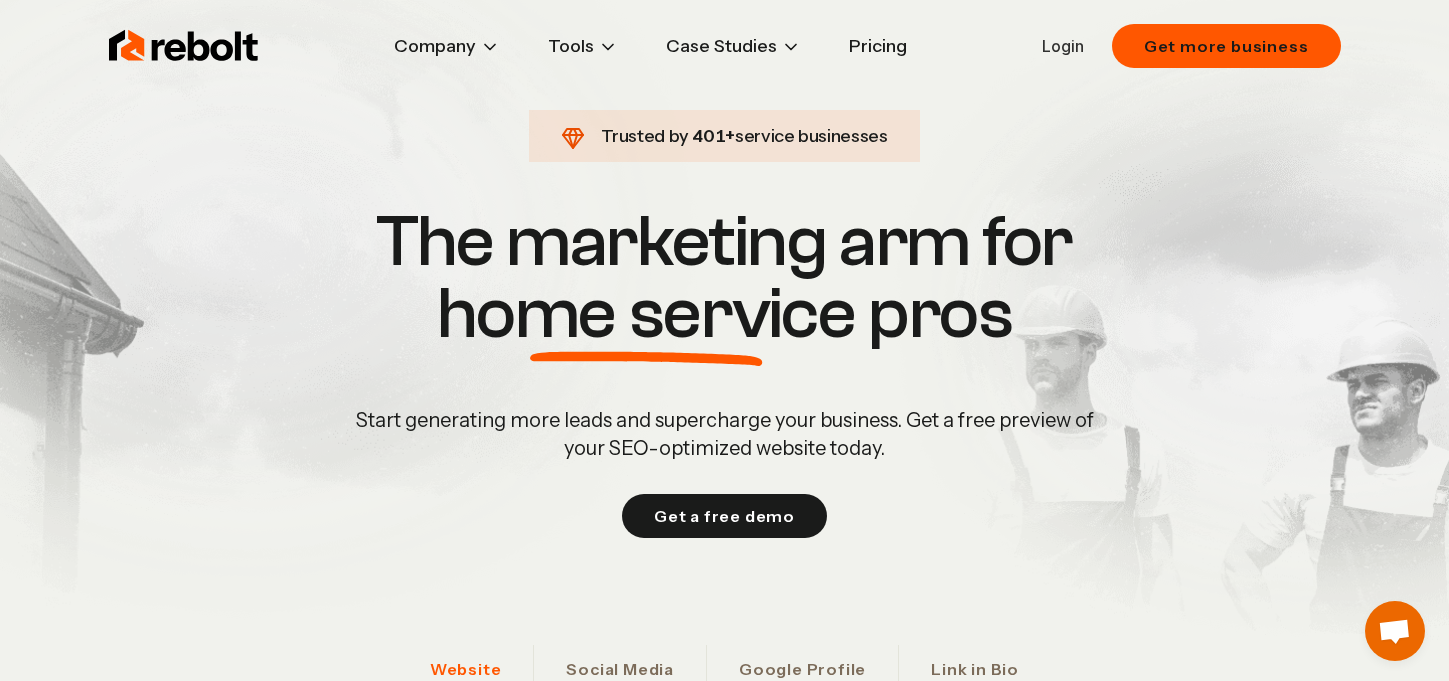 scroll, scrollTop: 4, scrollLeft: 0, axis: vertical 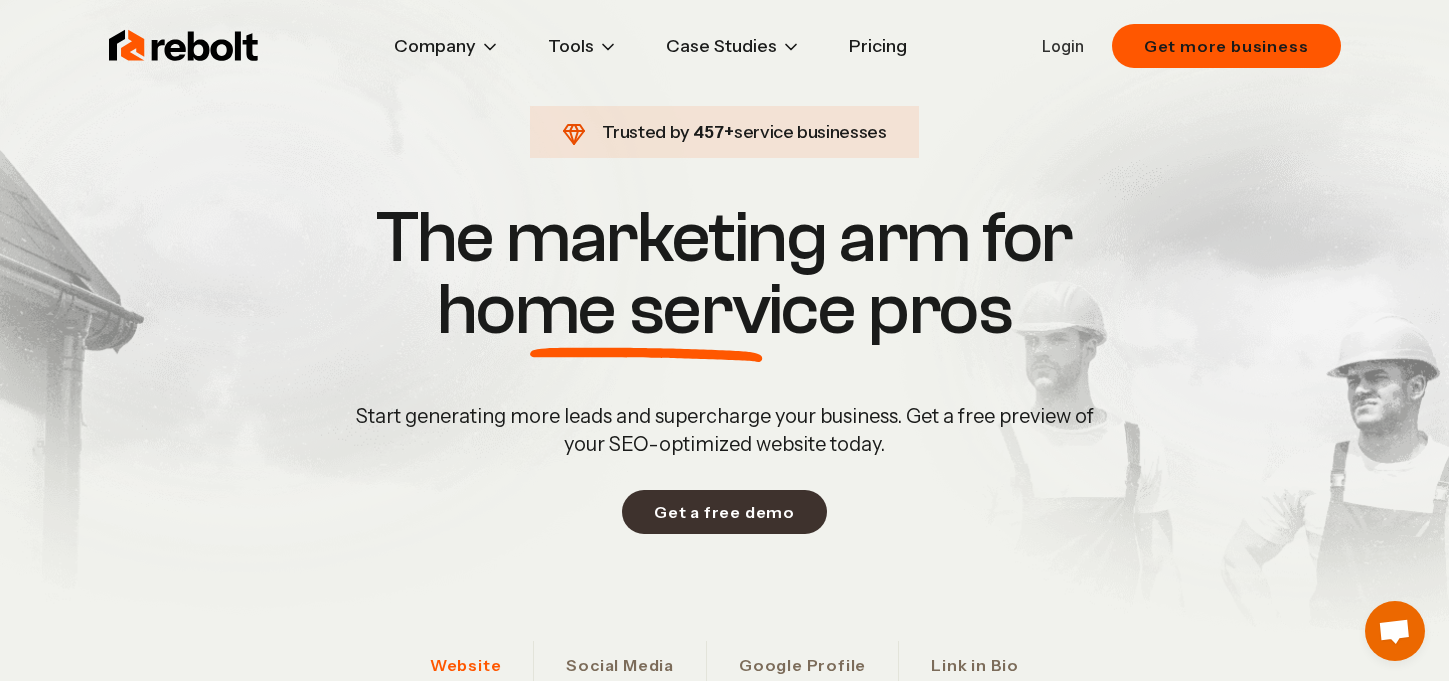 click on "Get a free demo" at bounding box center (724, 512) 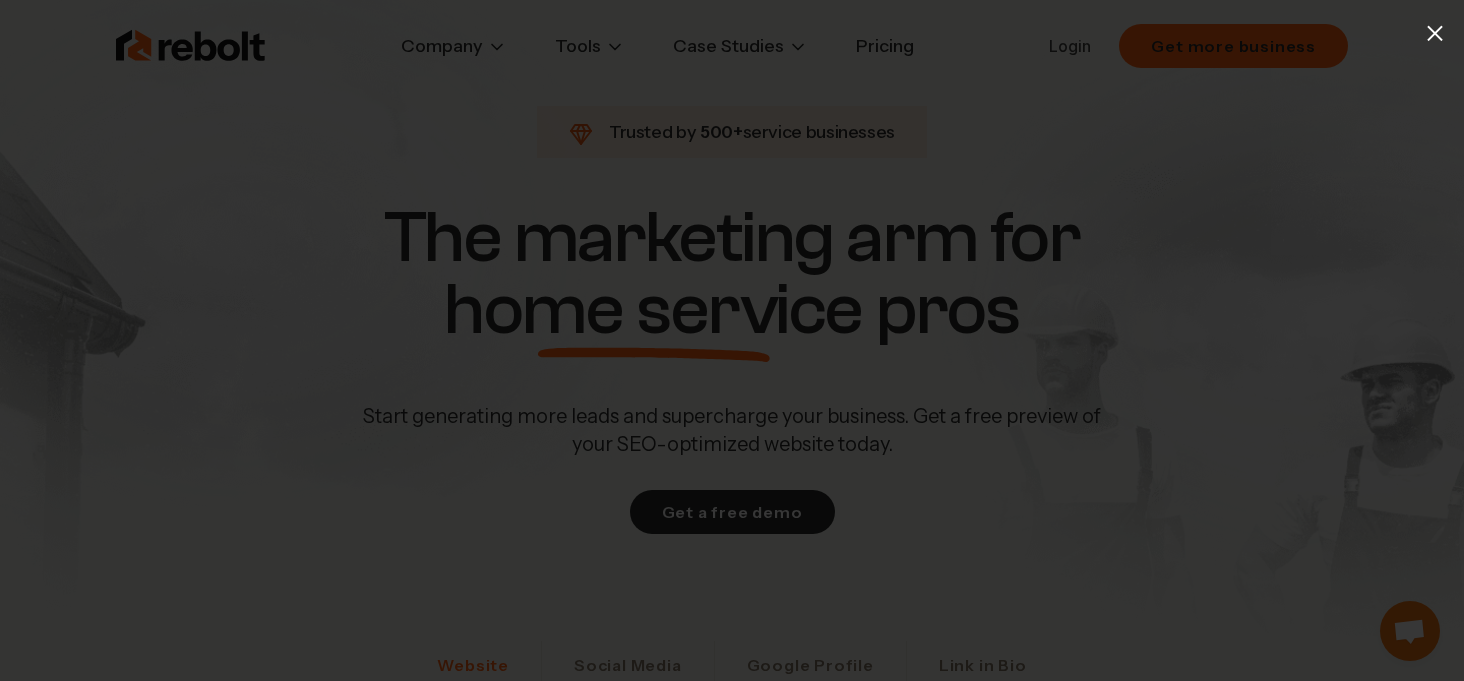 click on "×" 